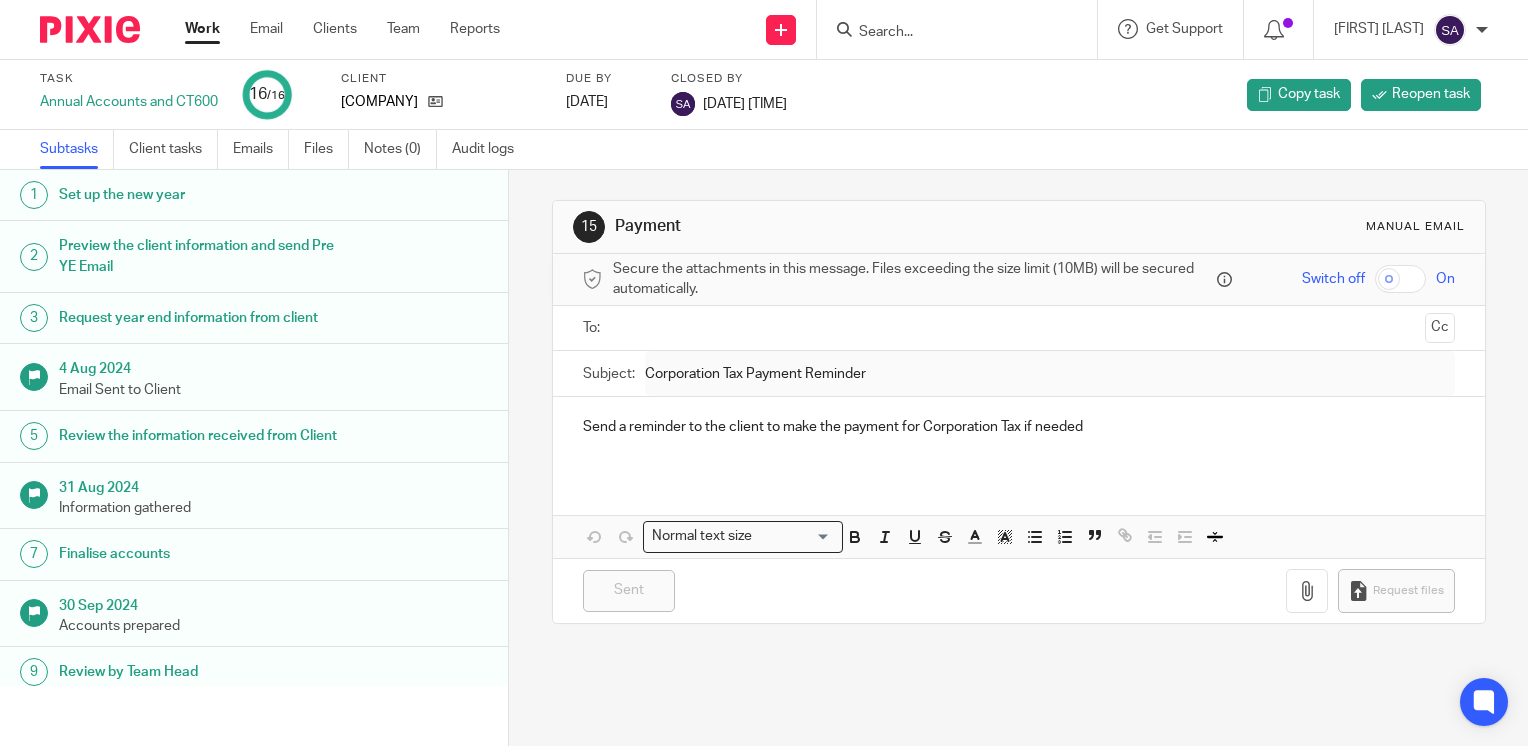 scroll, scrollTop: 0, scrollLeft: 0, axis: both 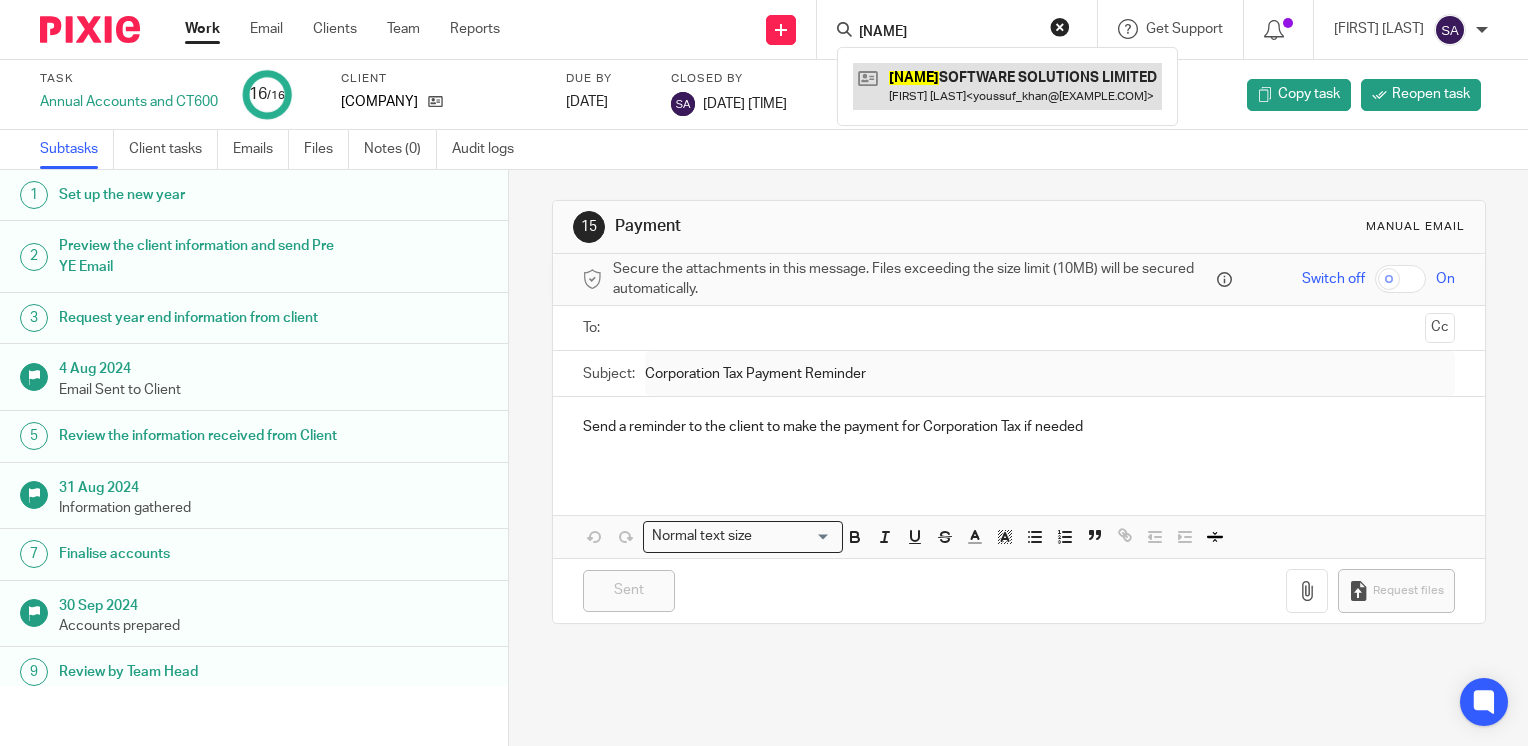 type on "[NAME]" 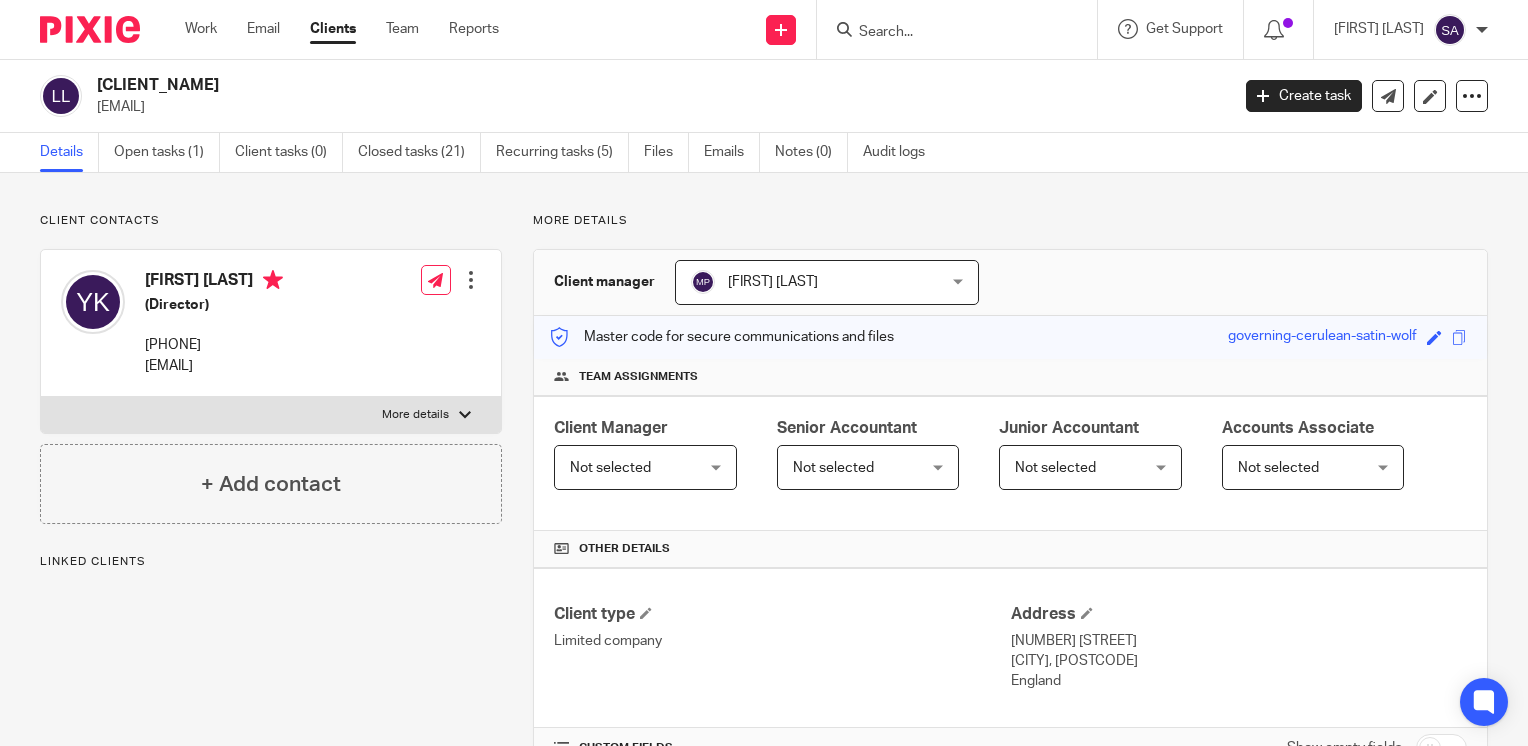 scroll, scrollTop: 0, scrollLeft: 0, axis: both 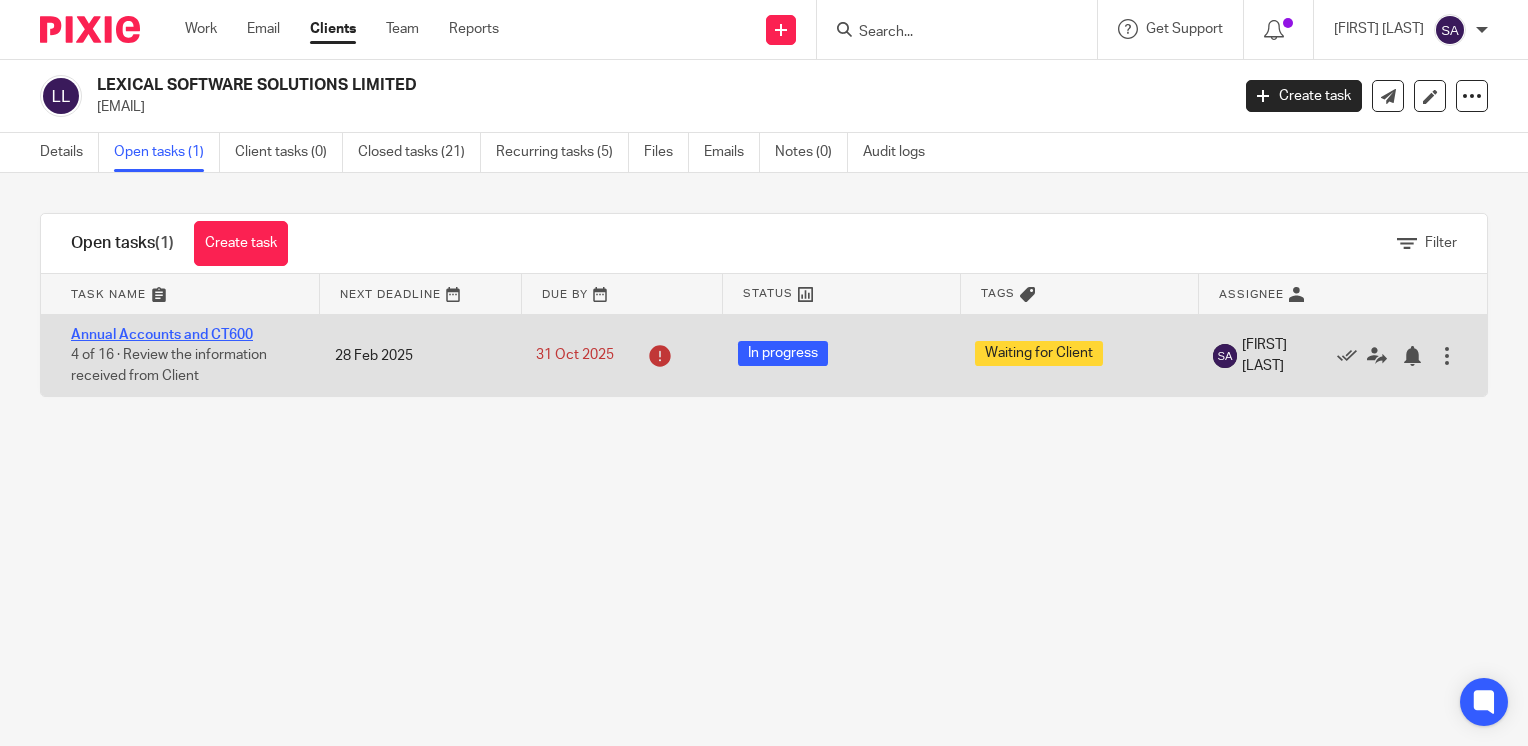 click on "Annual Accounts and CT600" at bounding box center (162, 335) 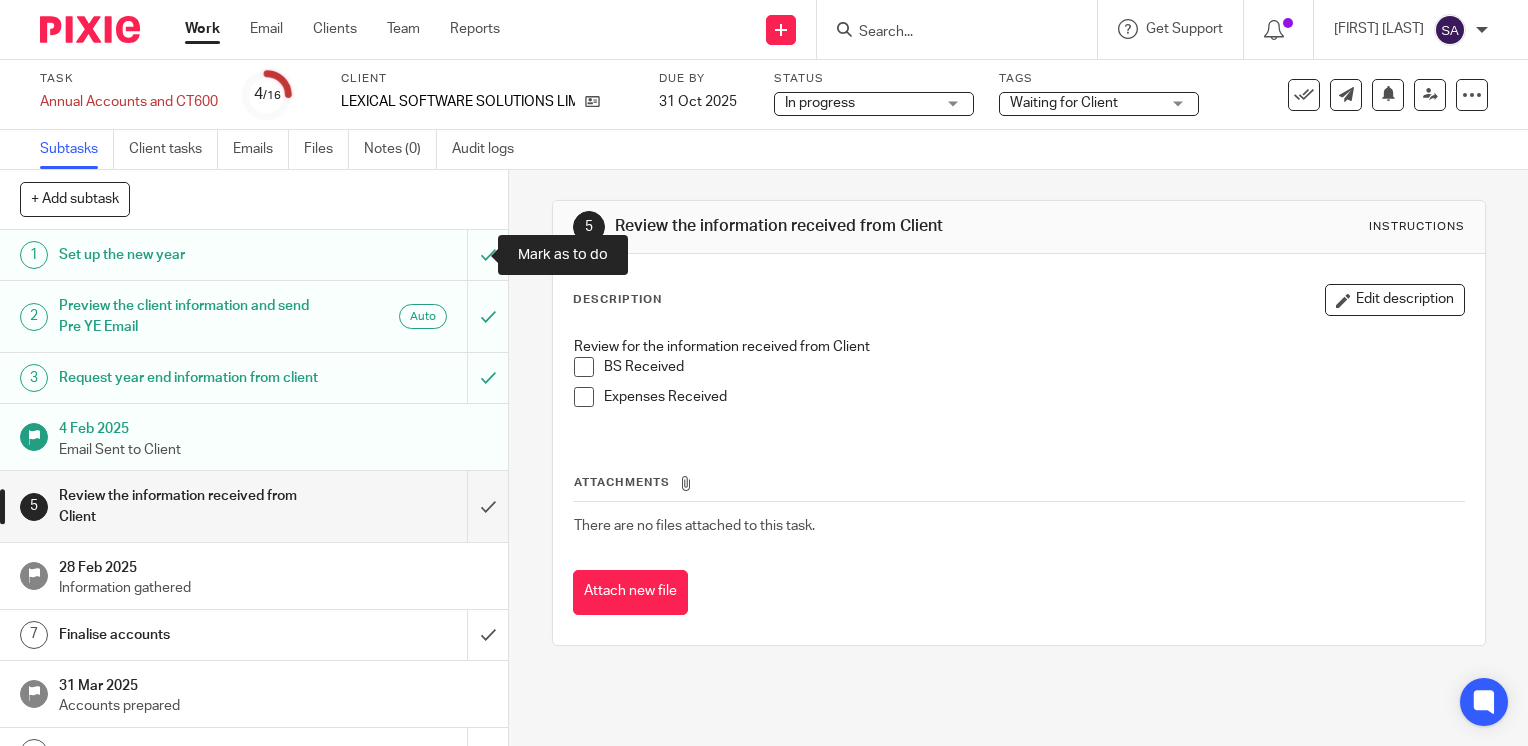 scroll, scrollTop: 0, scrollLeft: 0, axis: both 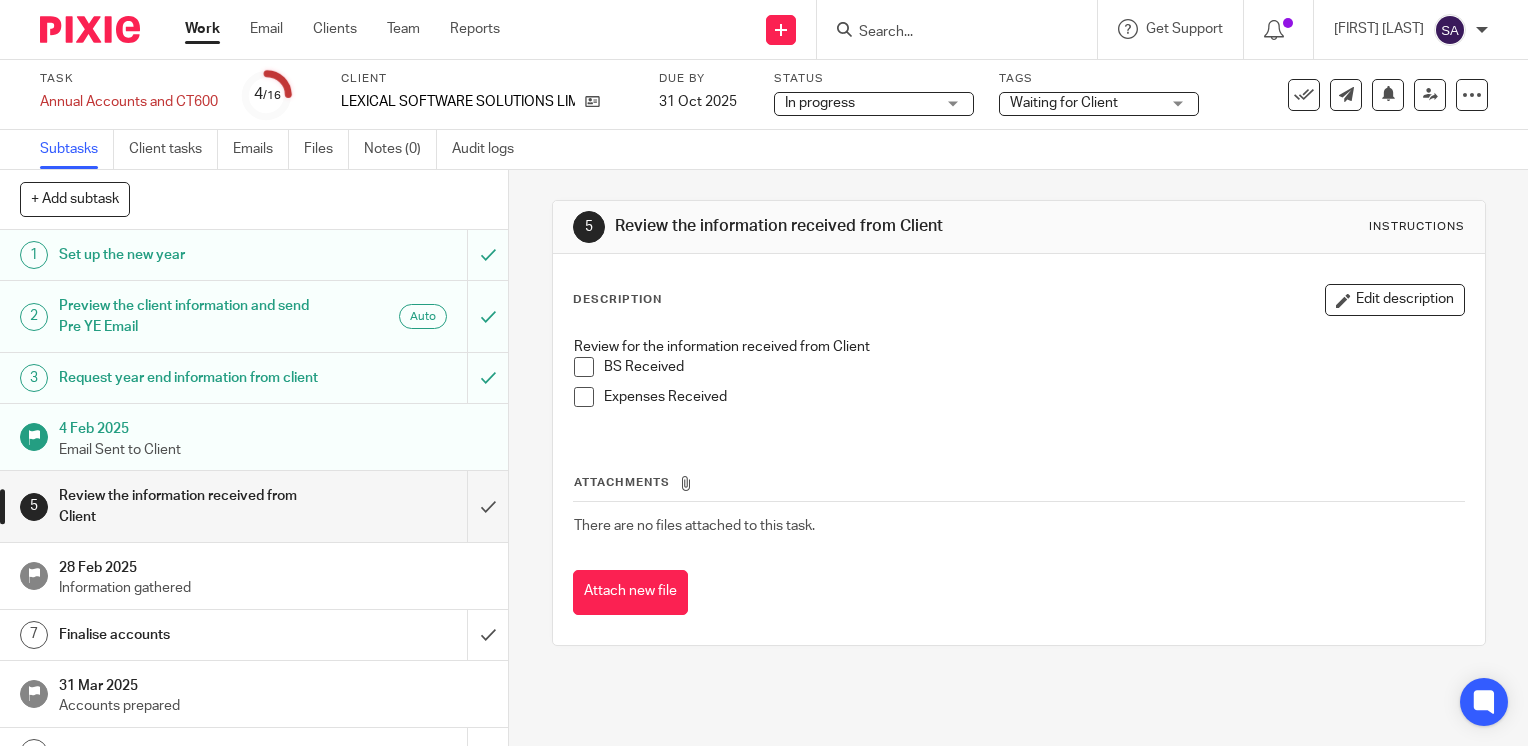 click on "Waiting for Client" at bounding box center [1064, 103] 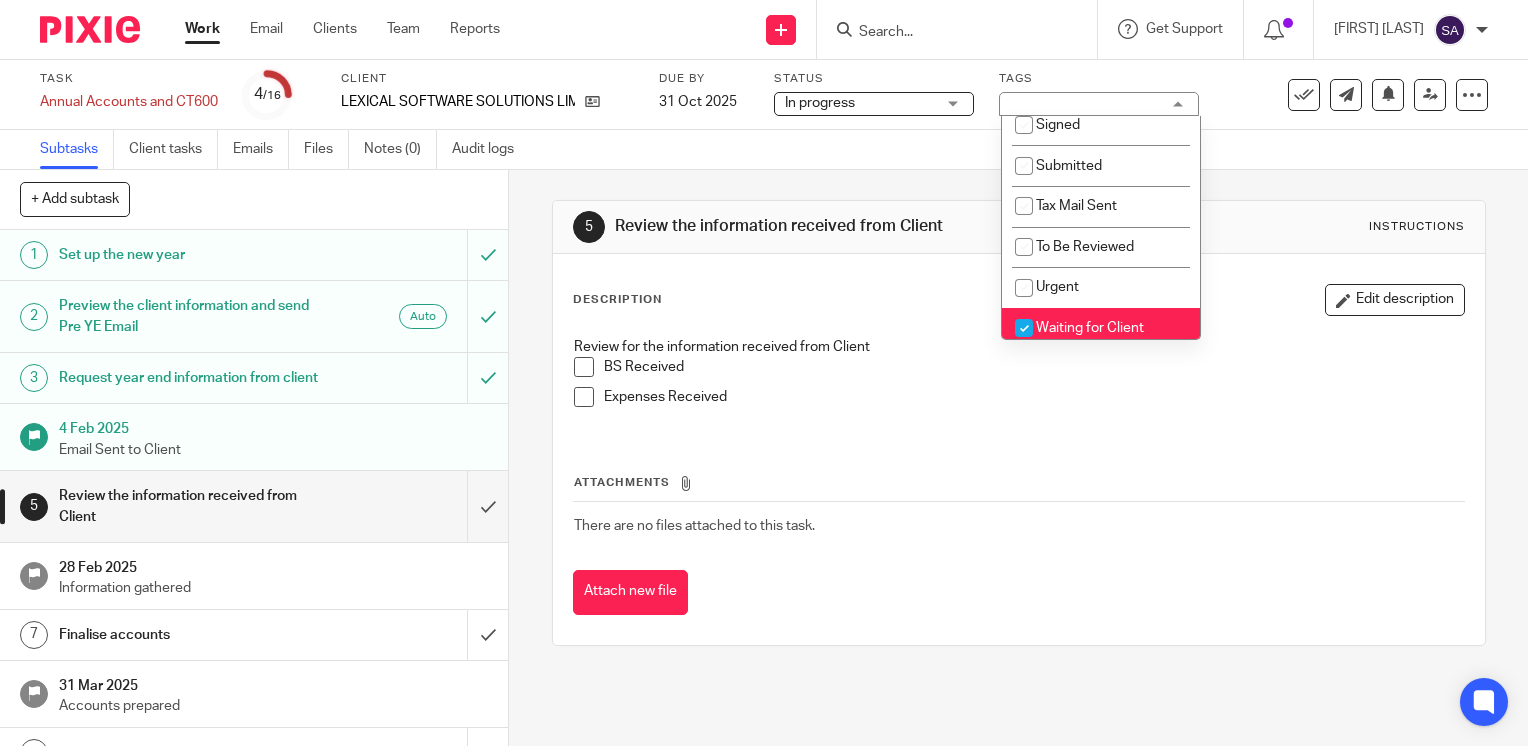 scroll, scrollTop: 185, scrollLeft: 0, axis: vertical 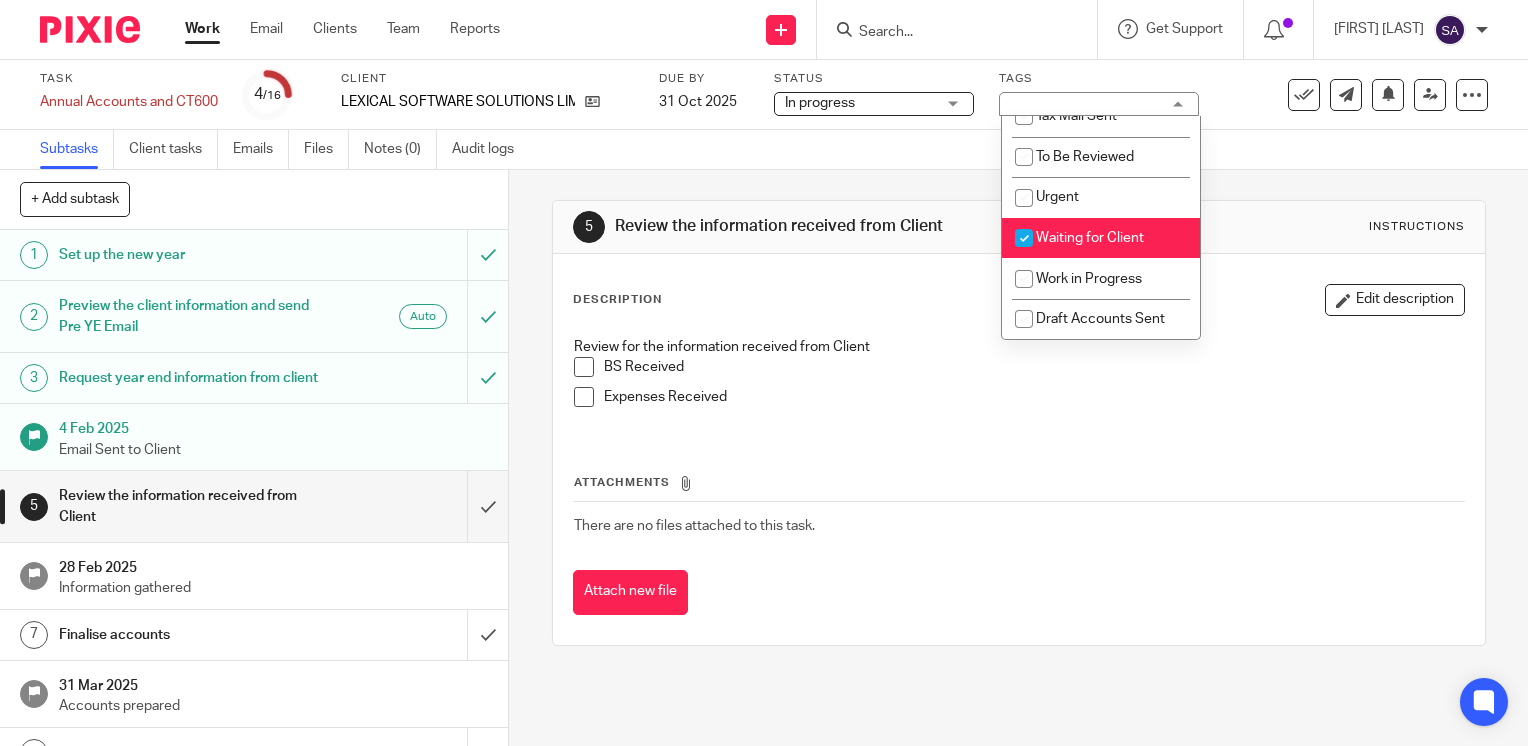 click on "Waiting for Client" at bounding box center (1101, 238) 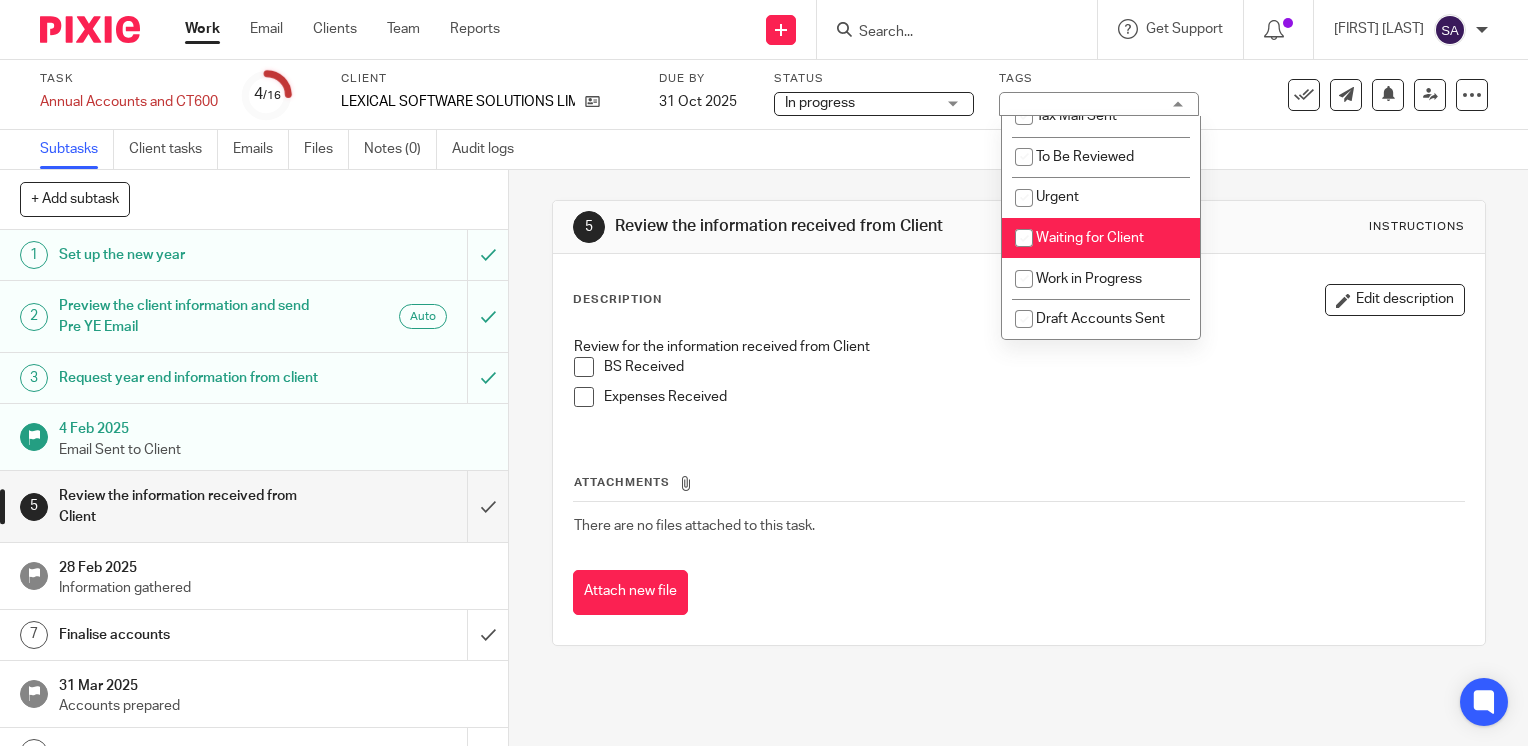 checkbox on "false" 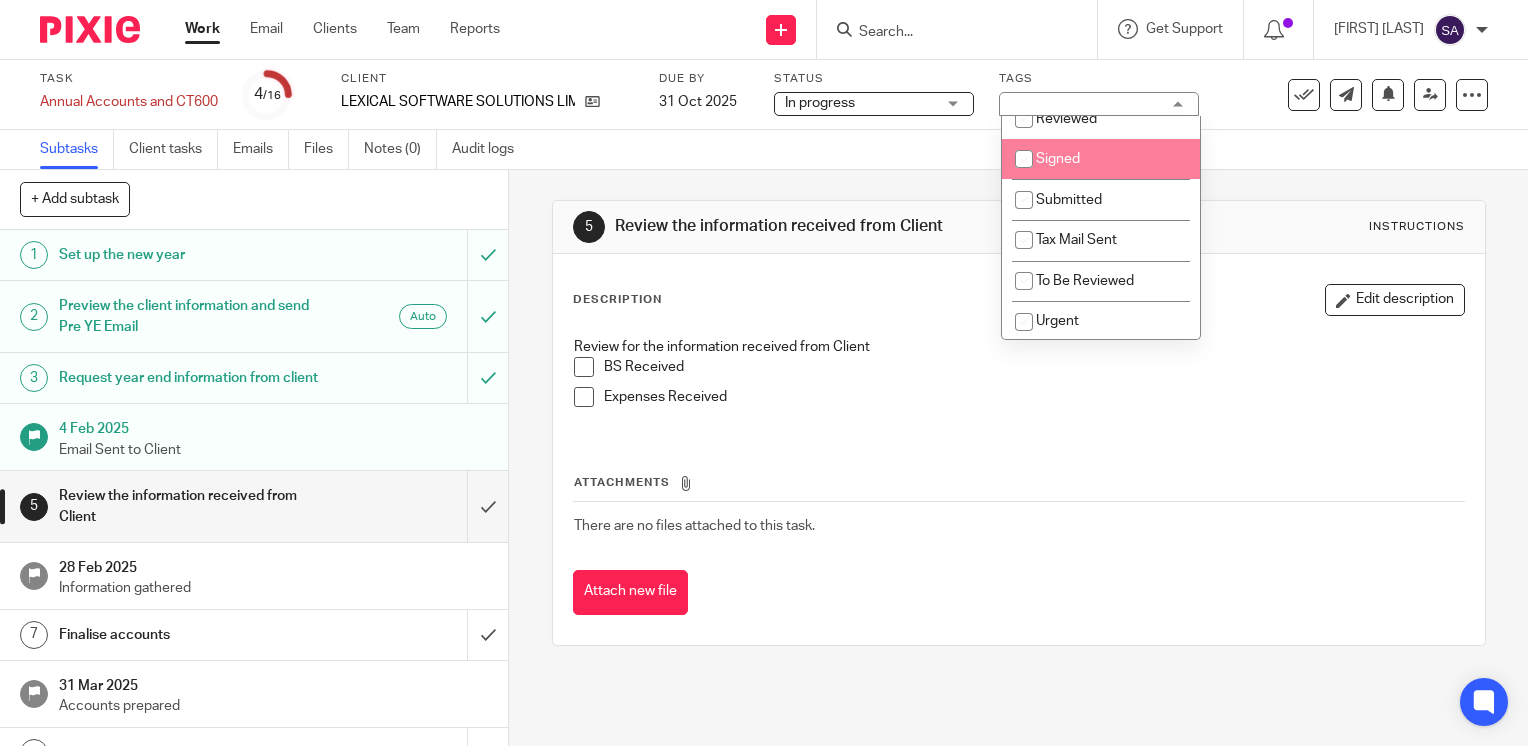 scroll, scrollTop: 10, scrollLeft: 0, axis: vertical 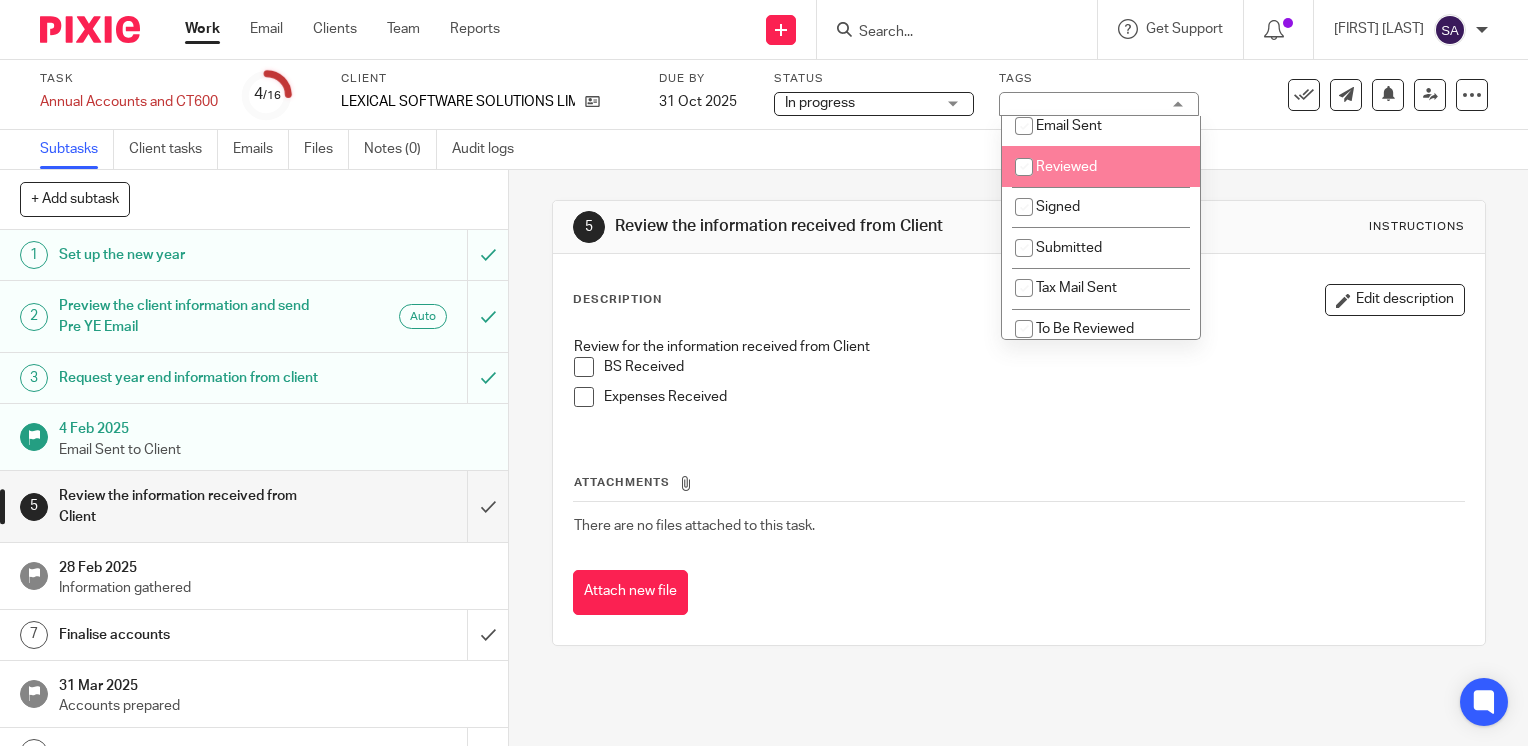 click on "Reviewed" at bounding box center [1066, 167] 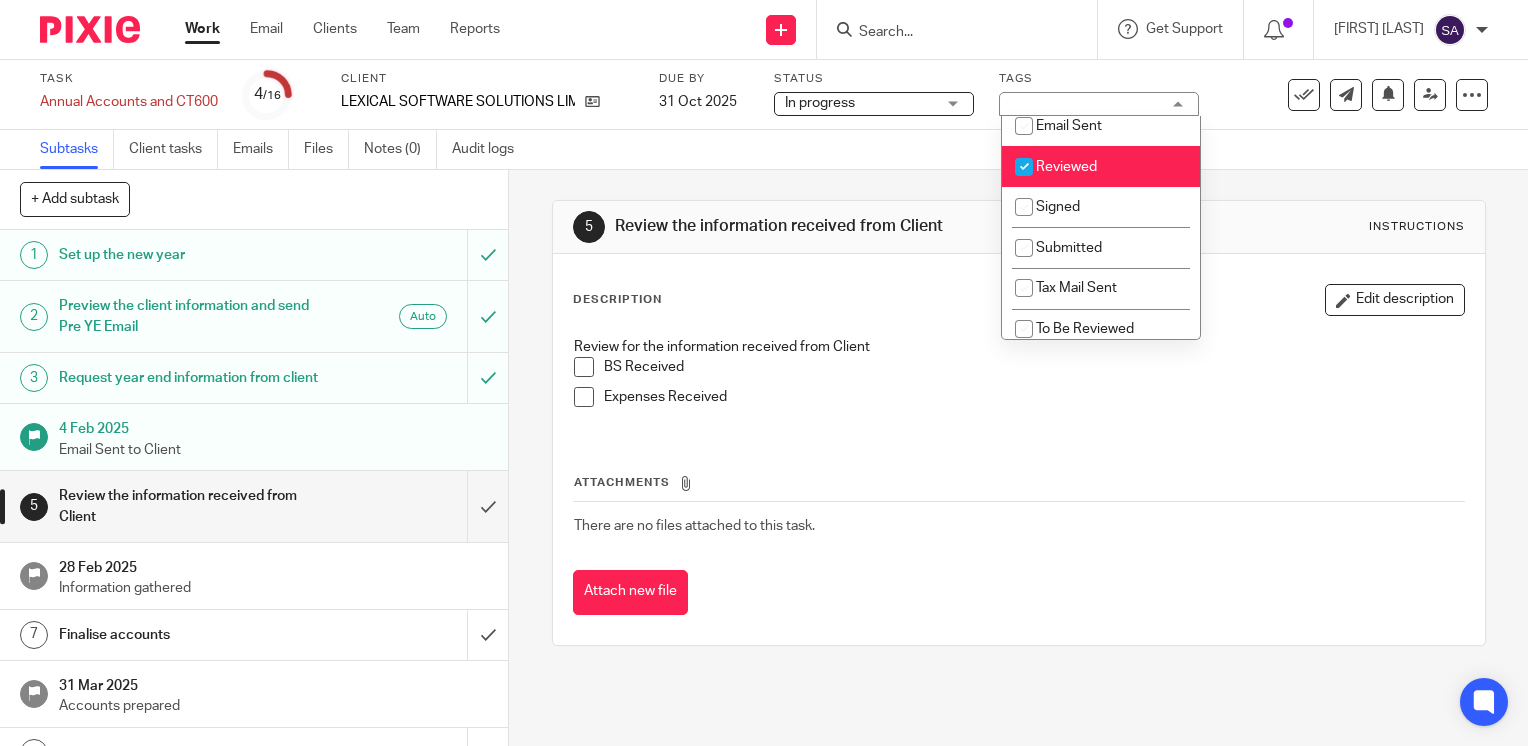 click on "Reviewed" at bounding box center (1066, 167) 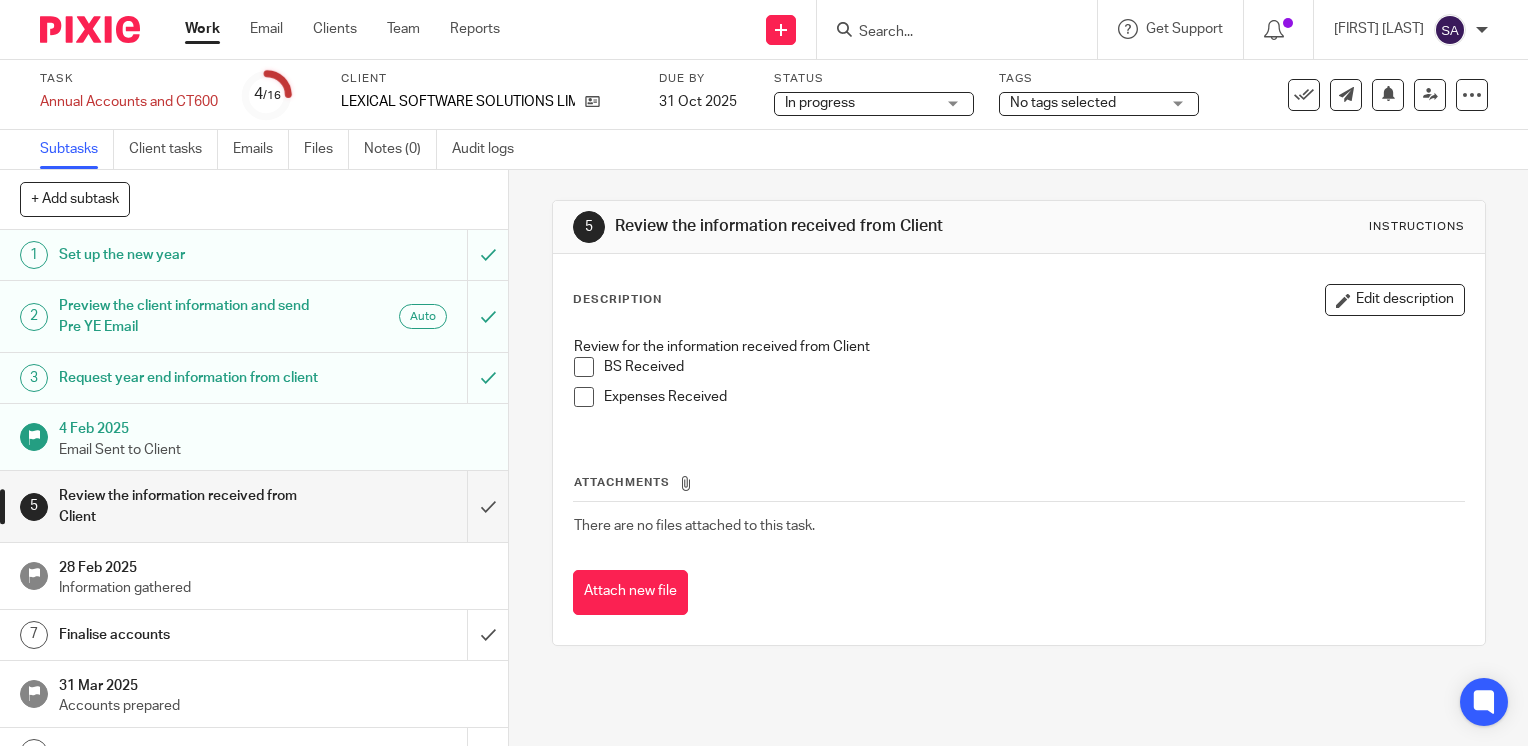 click on "5
Review the information received from Client
Instructions
Description
Edit description
Review for the information received from Client   BS Received   Expenses Received           Attachments     There are no files attached to this task.   Attach new file" at bounding box center [1019, 423] 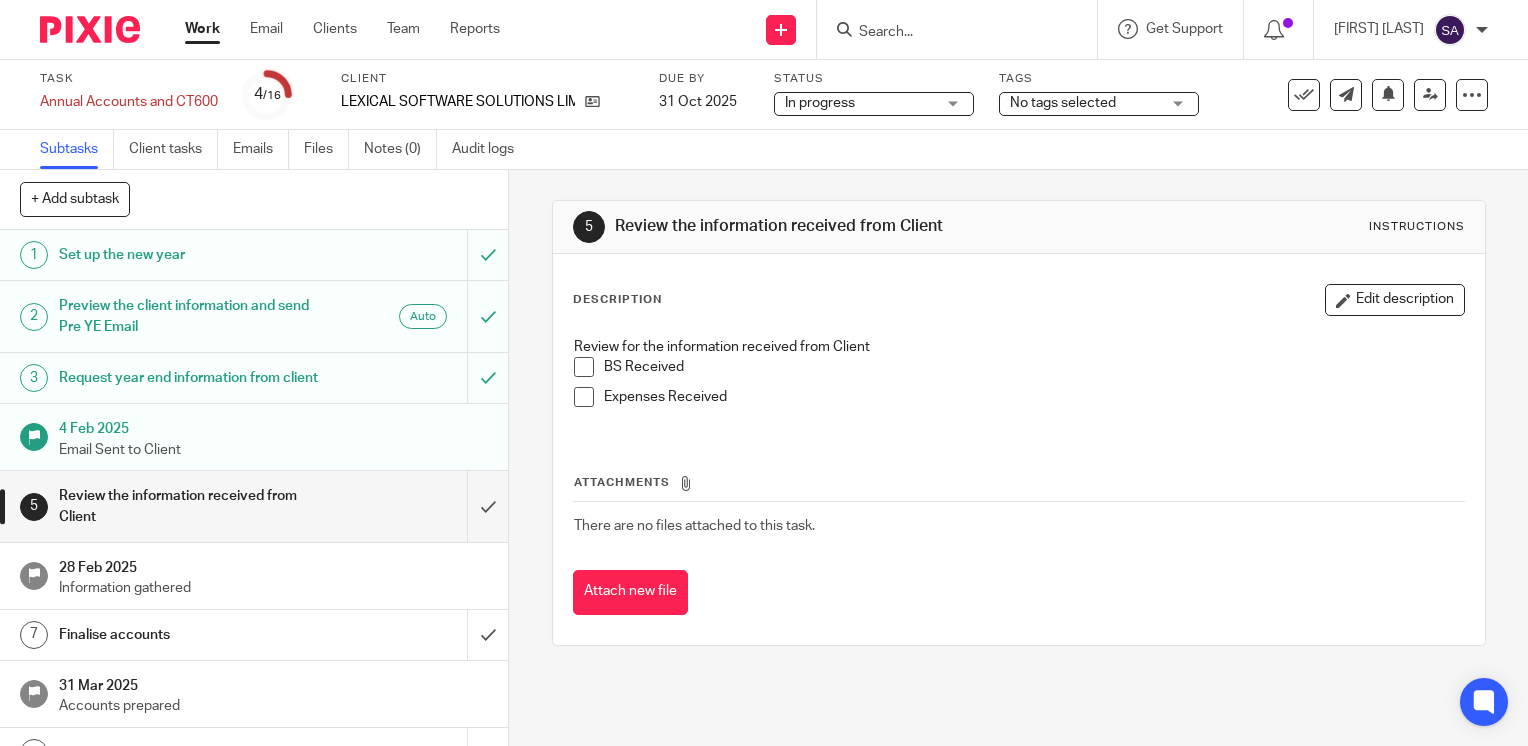 click on "No tags selected" at bounding box center (1063, 103) 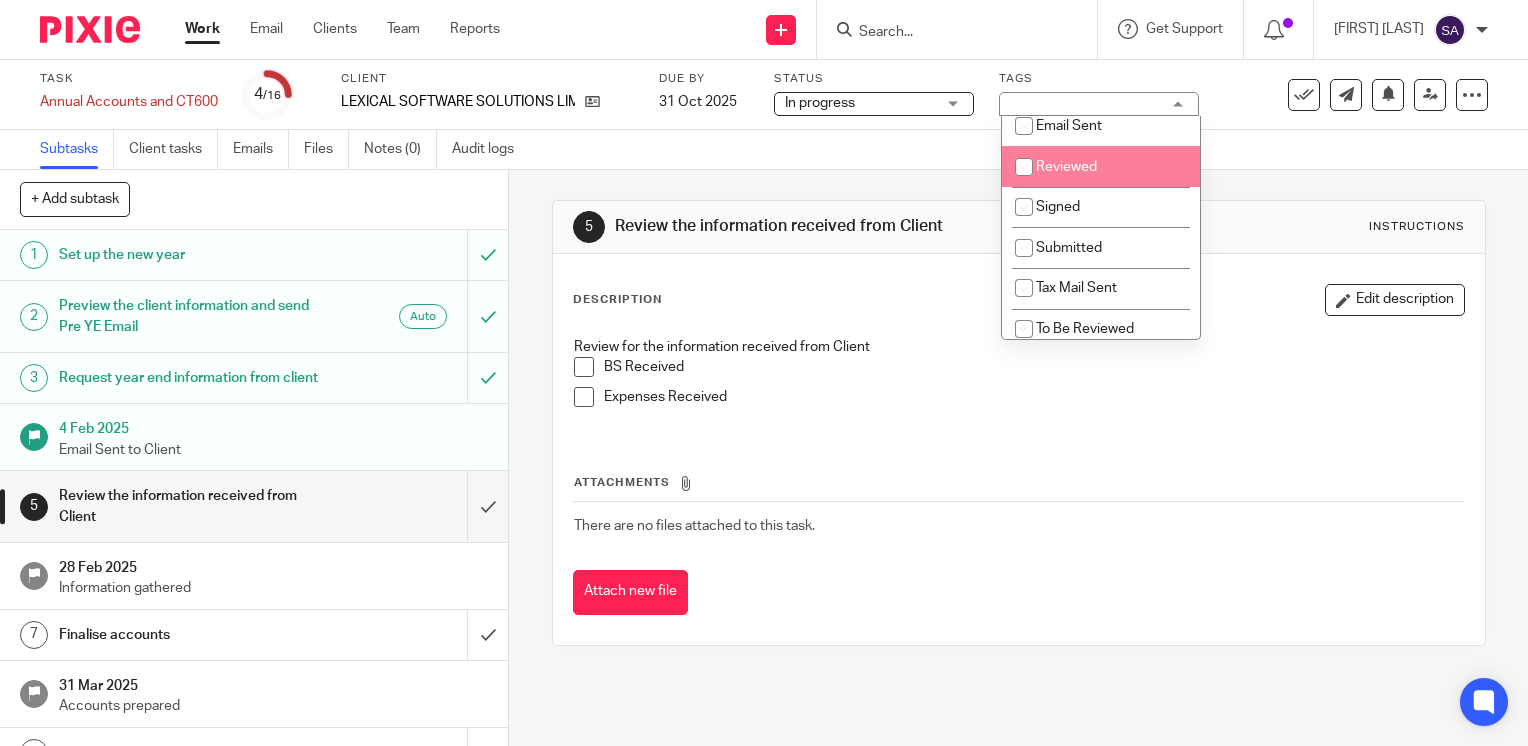 click on "Reviewed" at bounding box center (1066, 167) 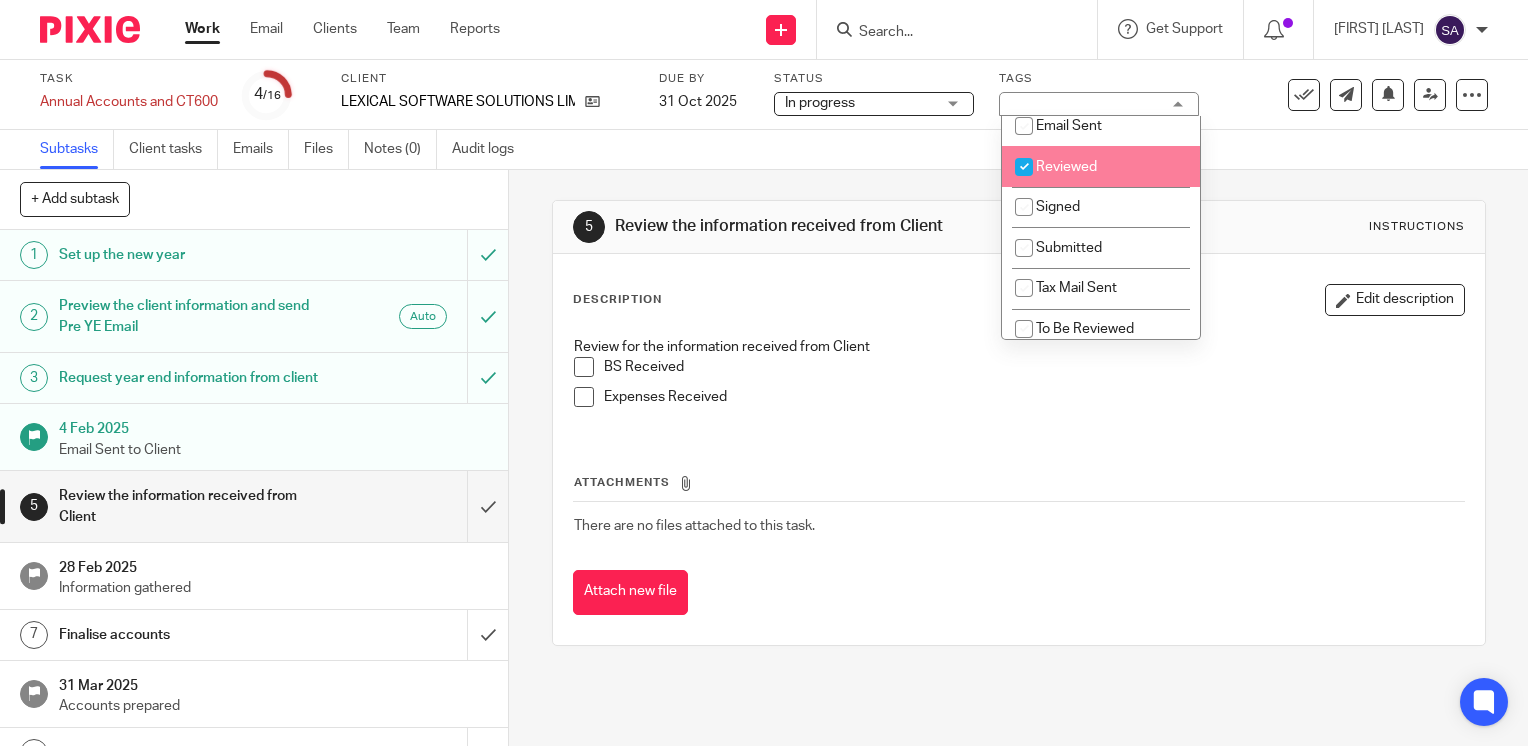 checkbox on "true" 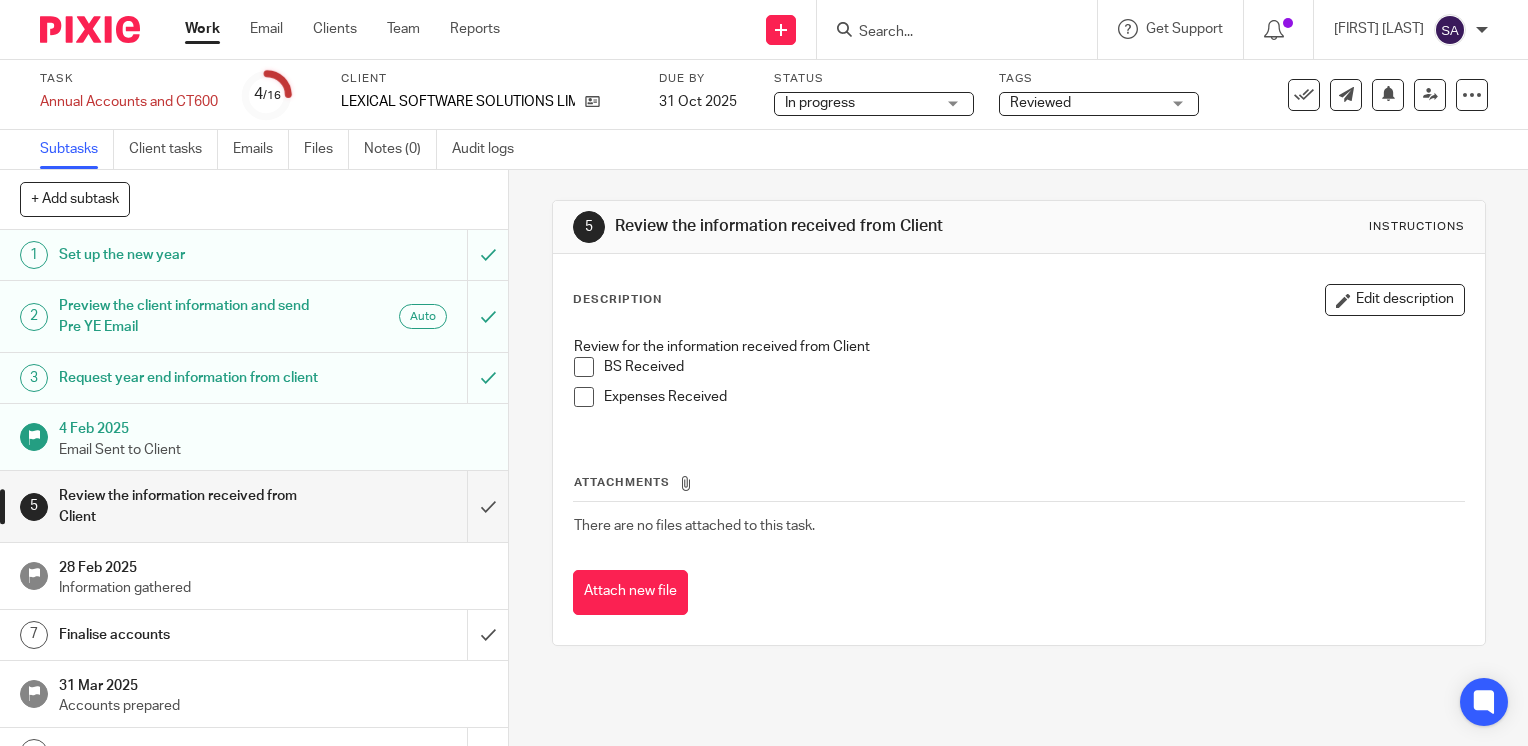 click on "Subtasks
Client tasks
Emails
Files
Notes (0)
Audit logs" at bounding box center (764, 150) 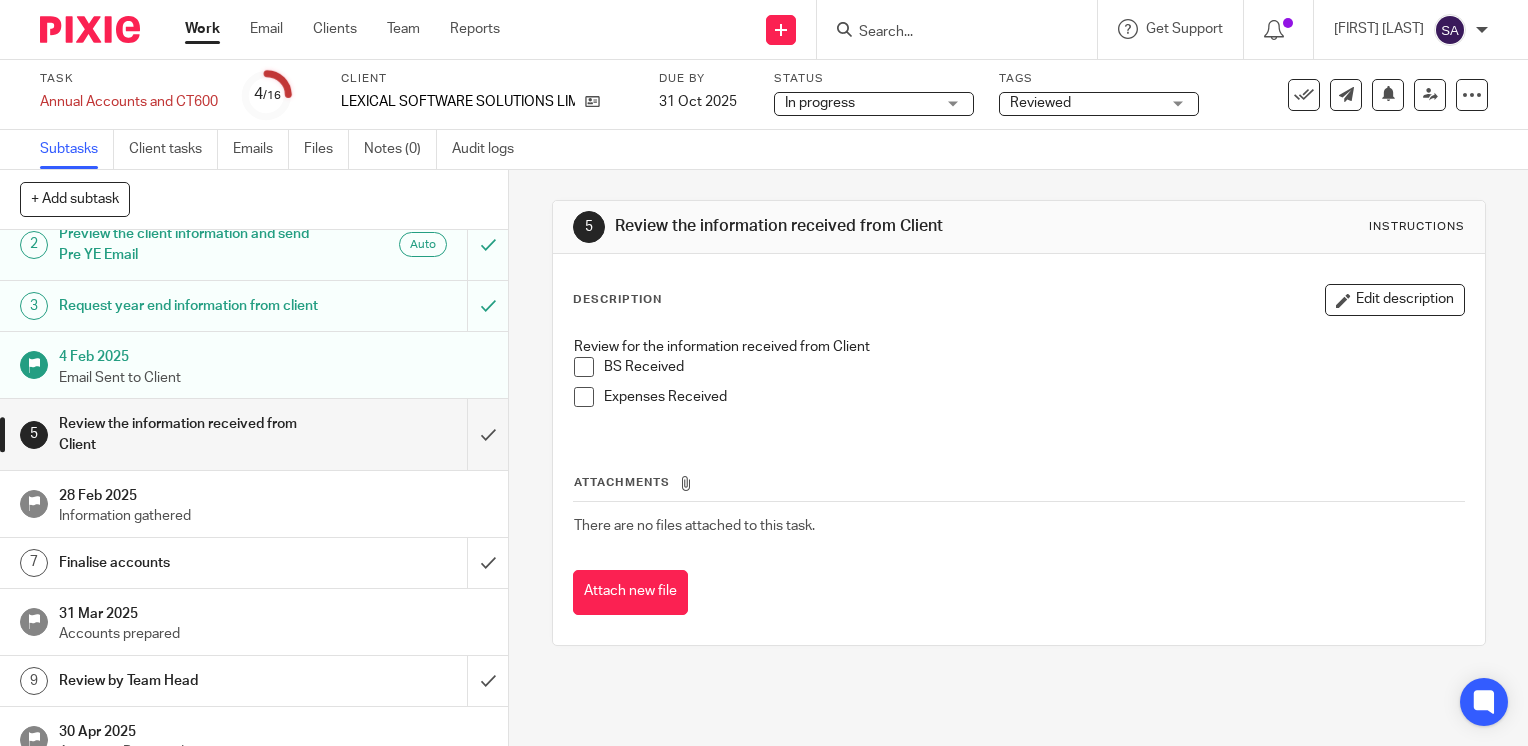 scroll, scrollTop: 79, scrollLeft: 0, axis: vertical 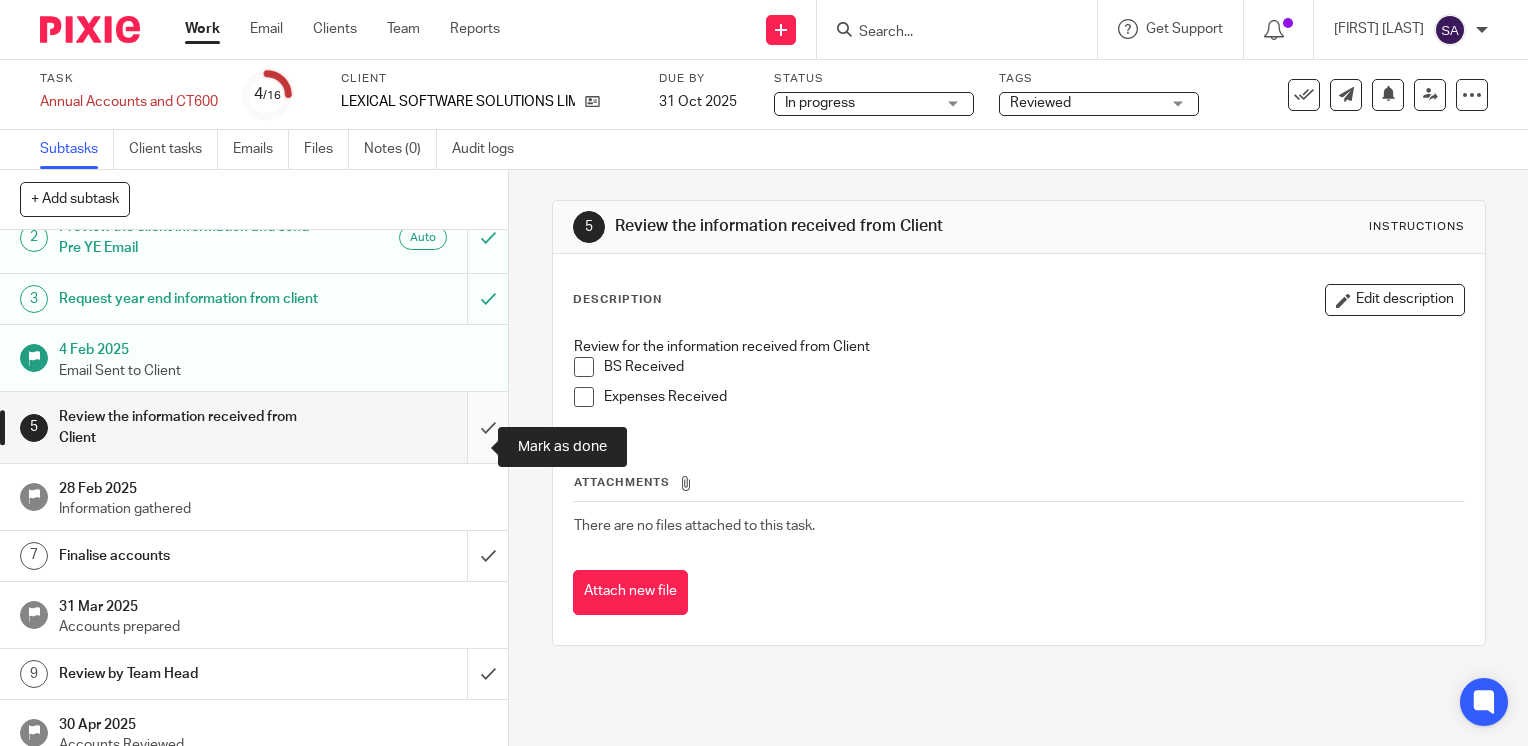 click at bounding box center [254, 427] 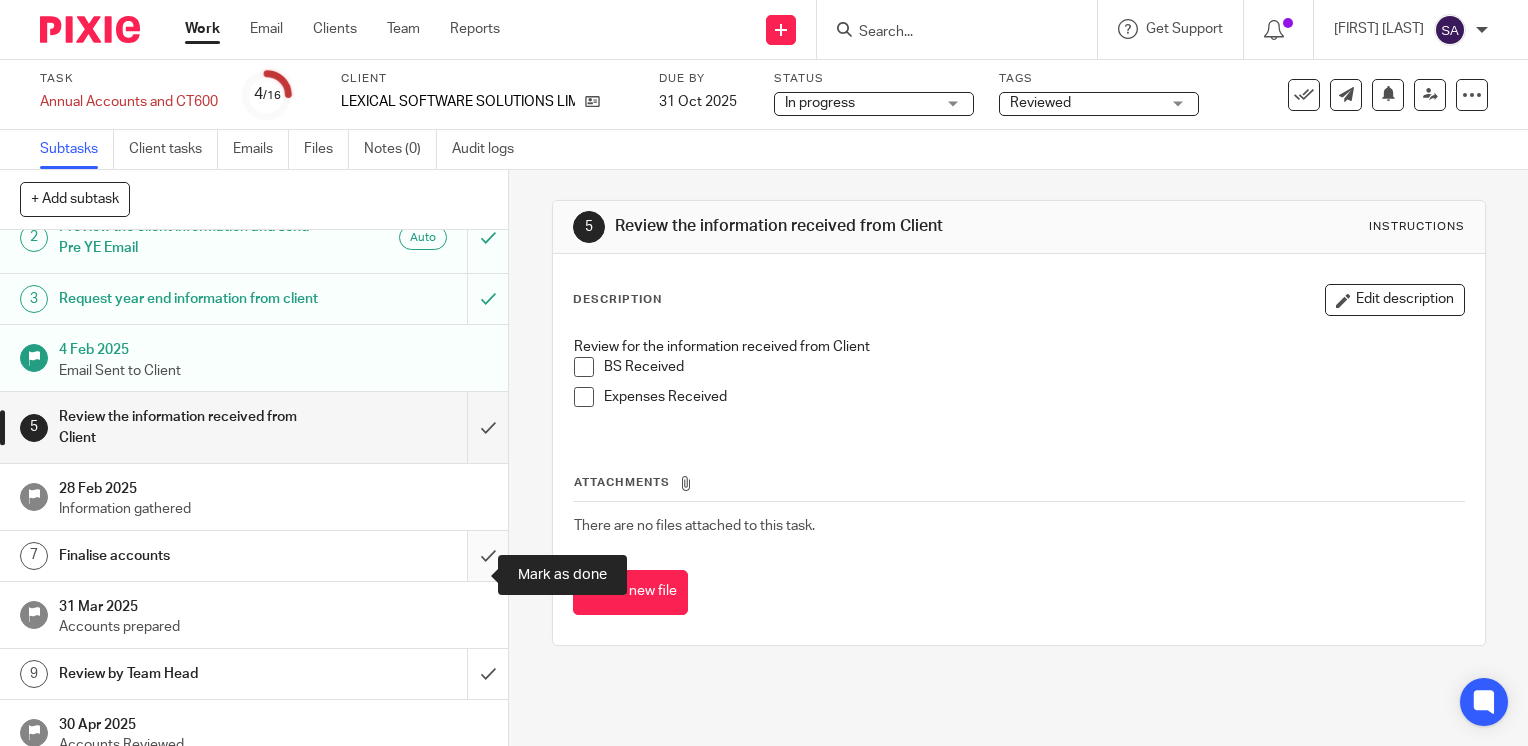 click at bounding box center (254, 556) 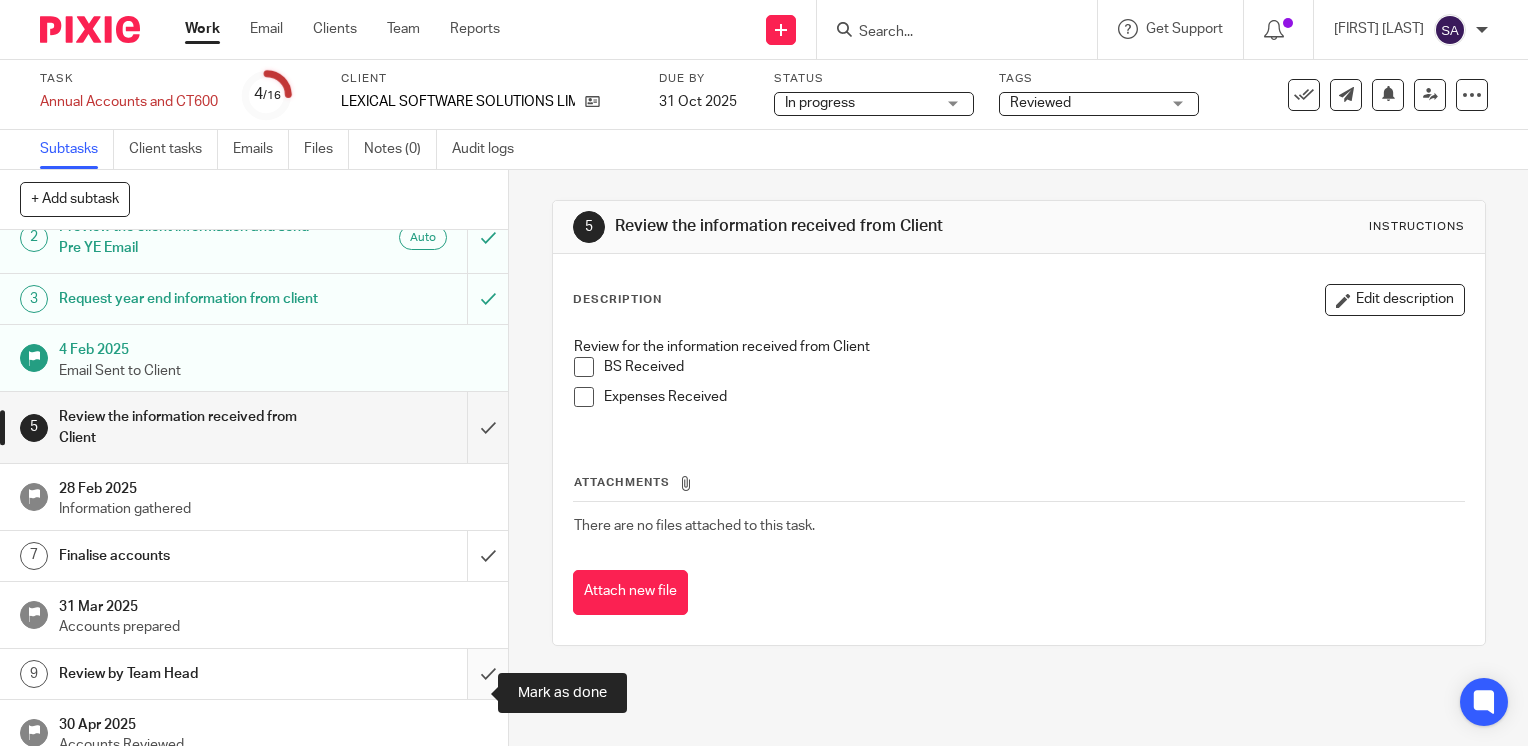 click at bounding box center (254, 674) 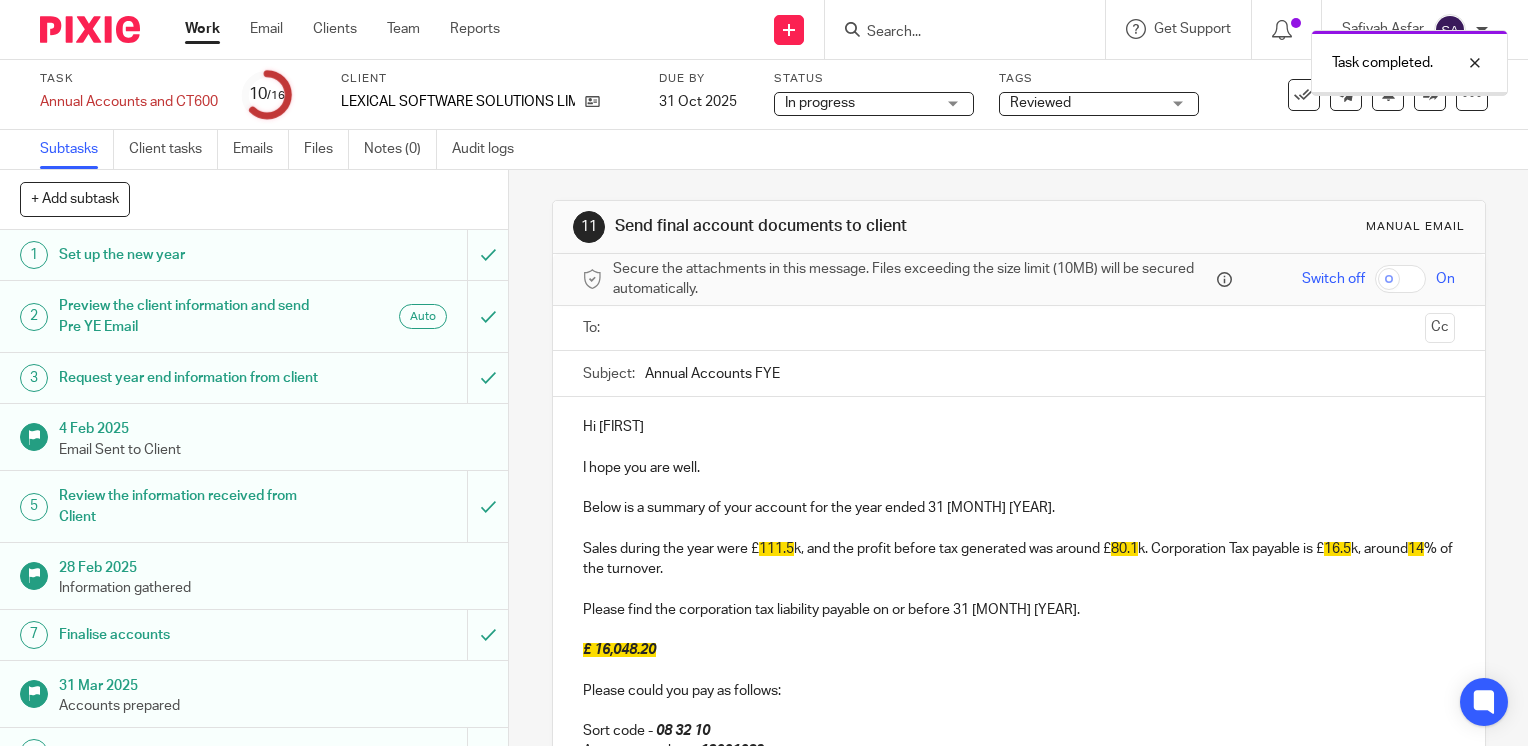 scroll, scrollTop: 0, scrollLeft: 0, axis: both 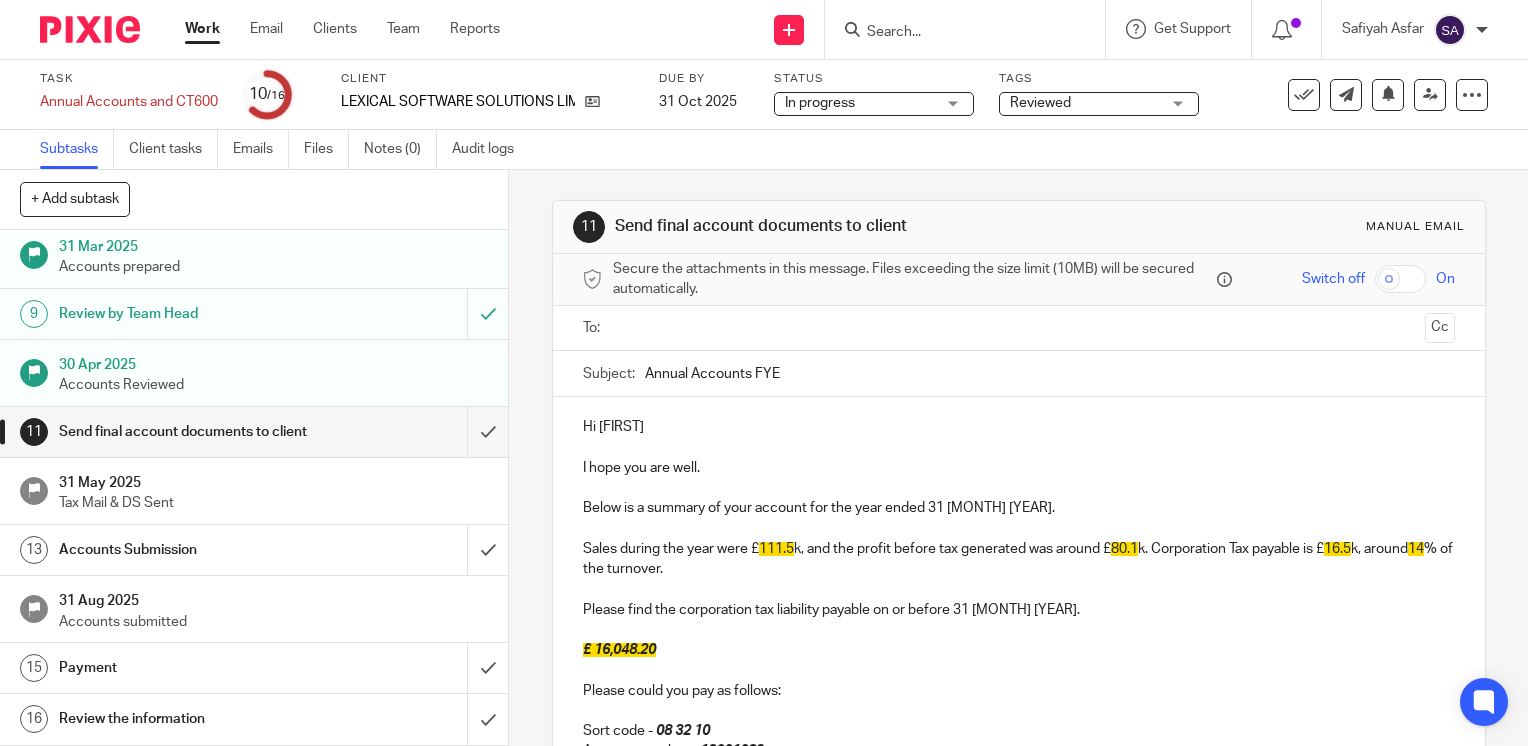 click at bounding box center (955, 33) 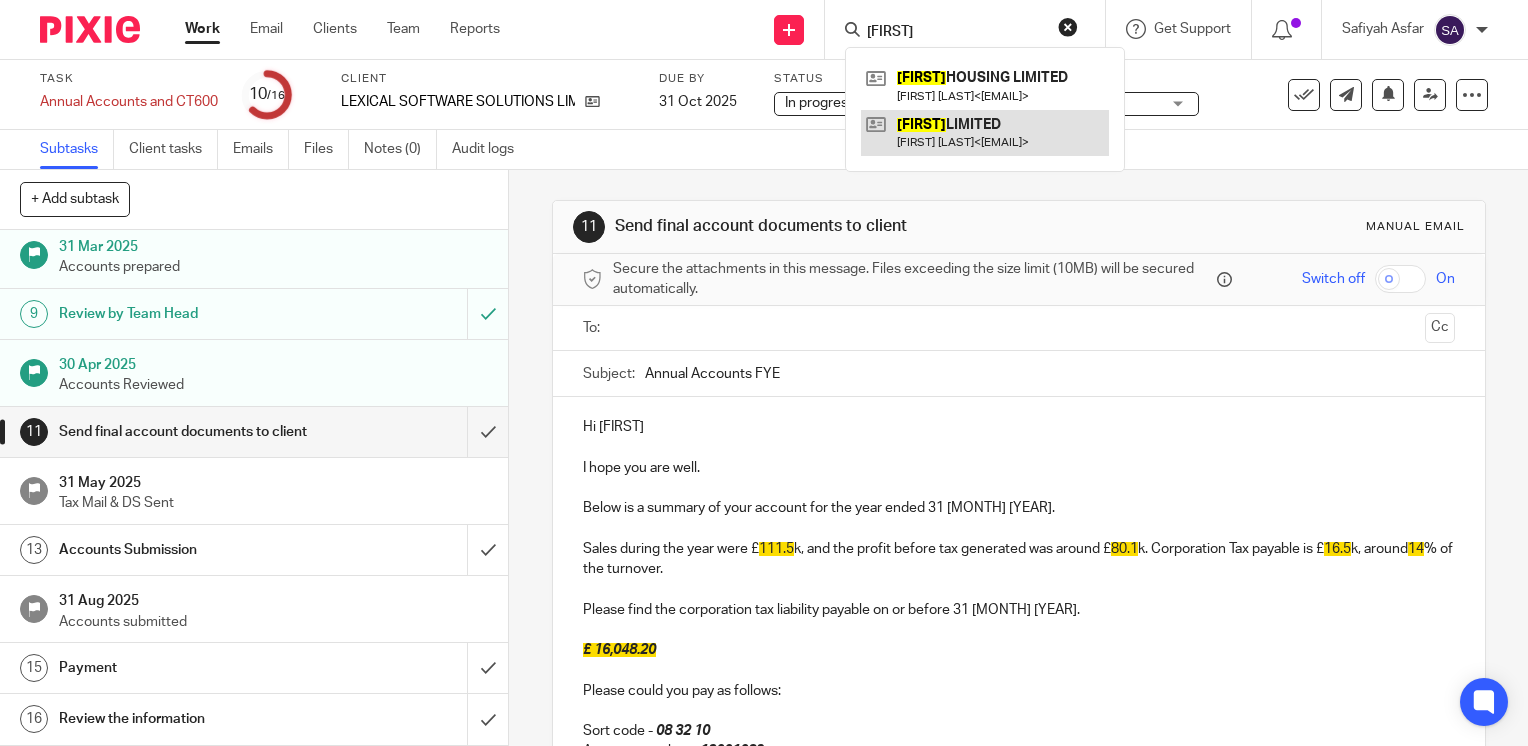type on "[FIRST]" 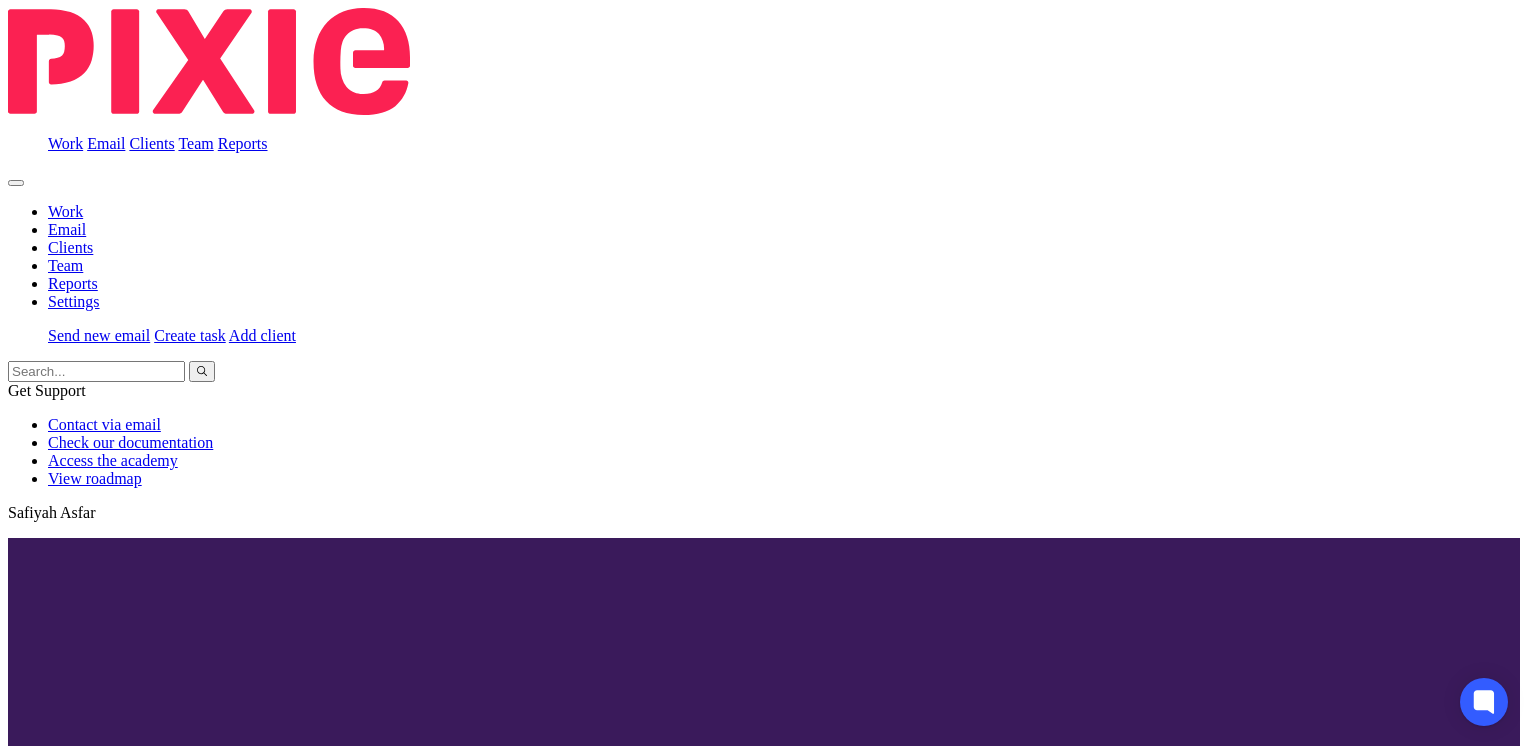 scroll, scrollTop: 0, scrollLeft: 0, axis: both 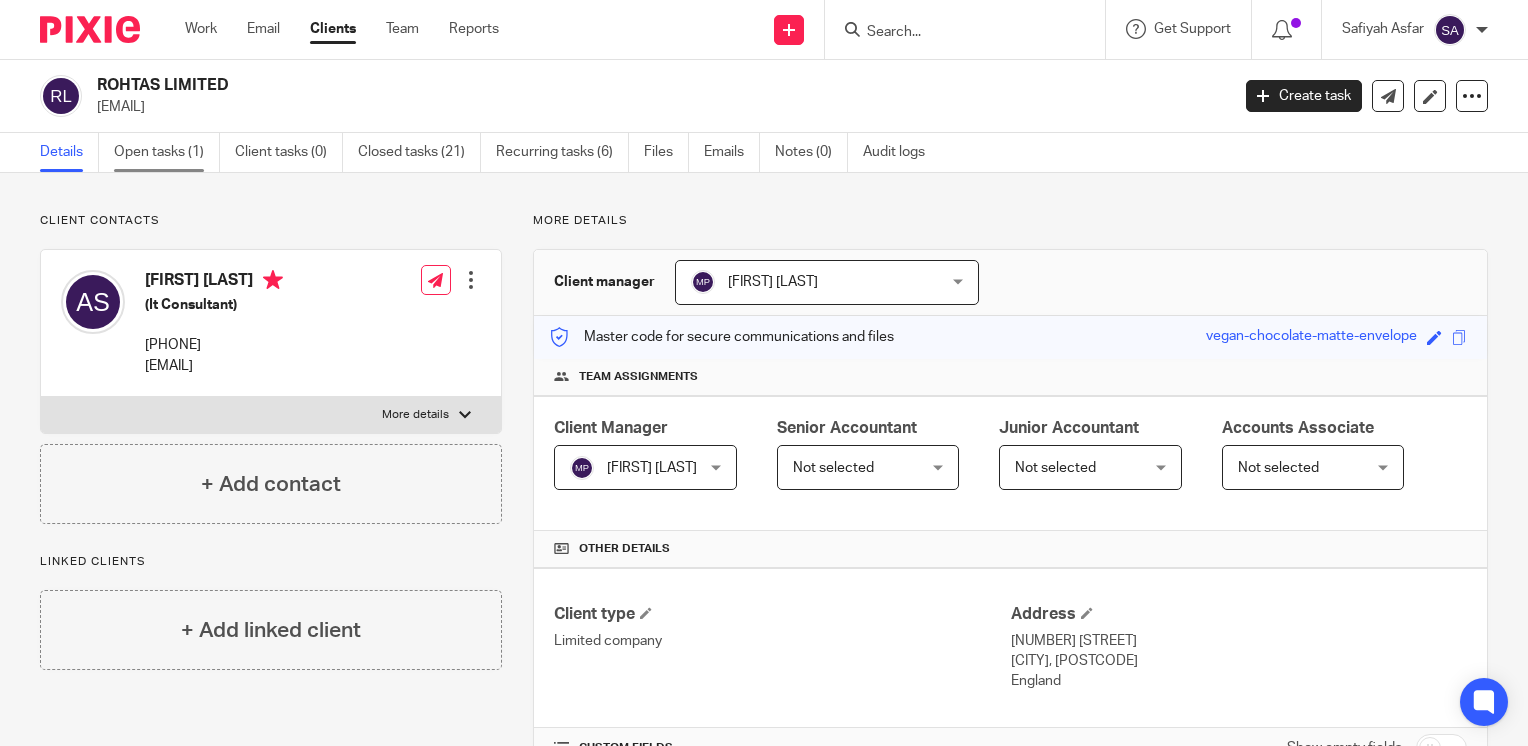 click on "Open tasks (1)" at bounding box center (167, 152) 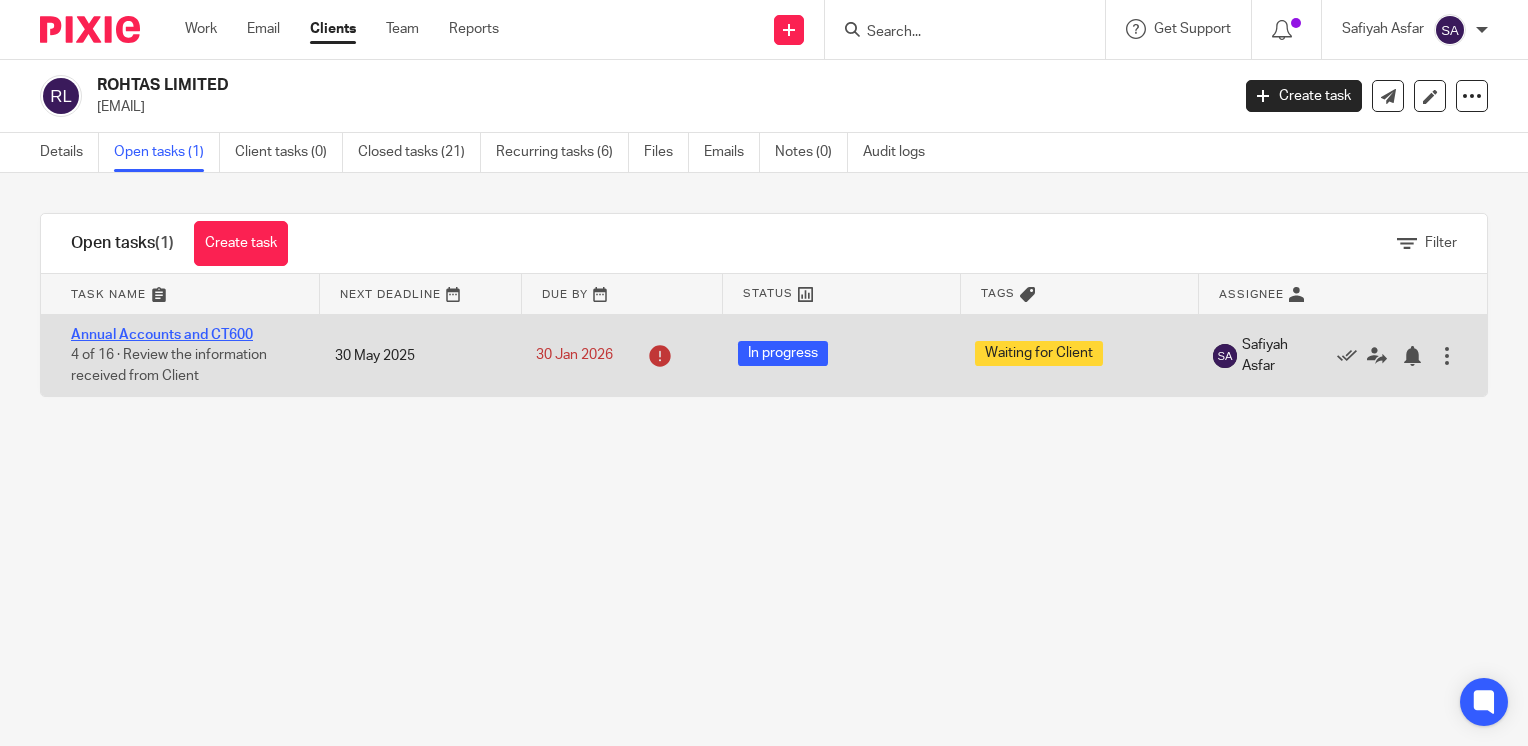 scroll, scrollTop: 0, scrollLeft: 0, axis: both 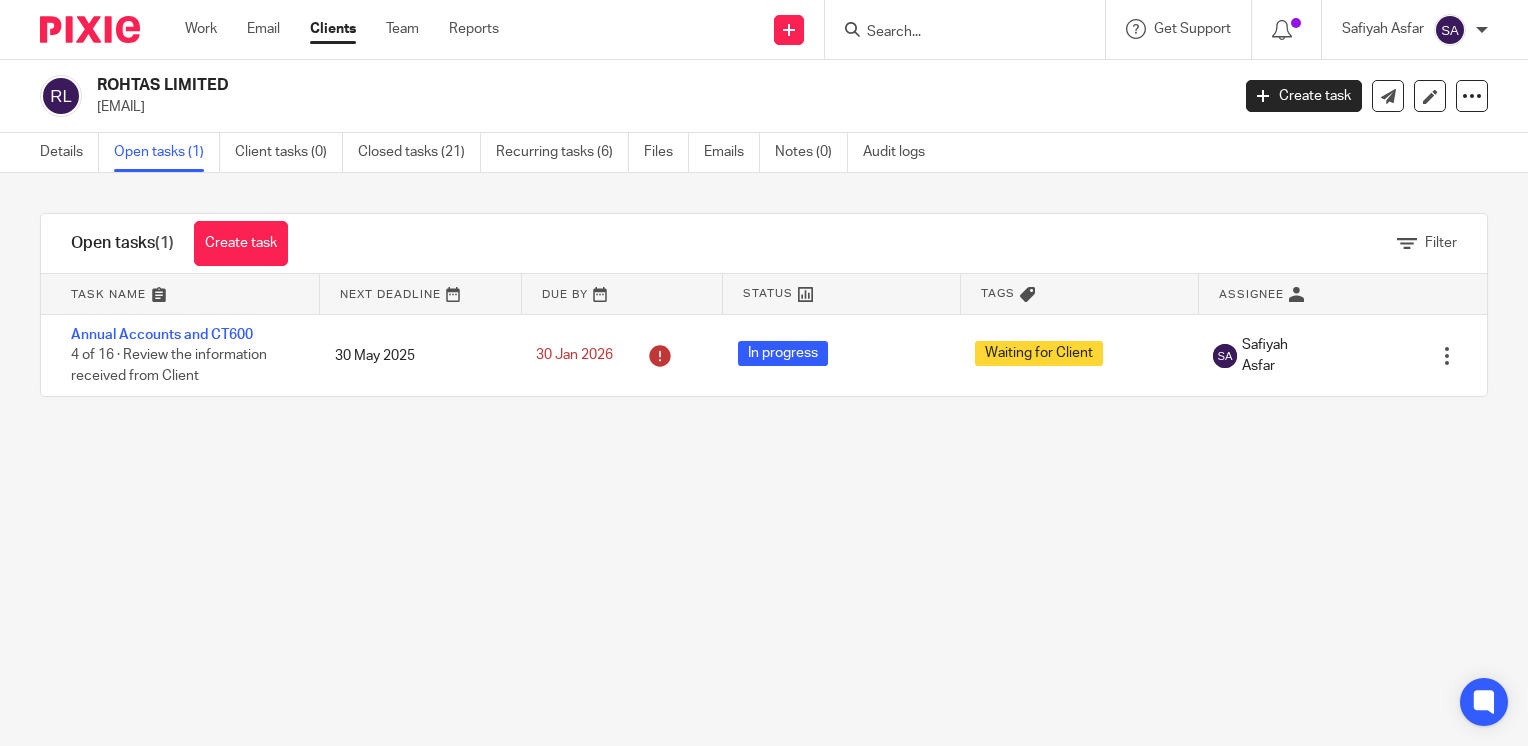 click at bounding box center (955, 33) 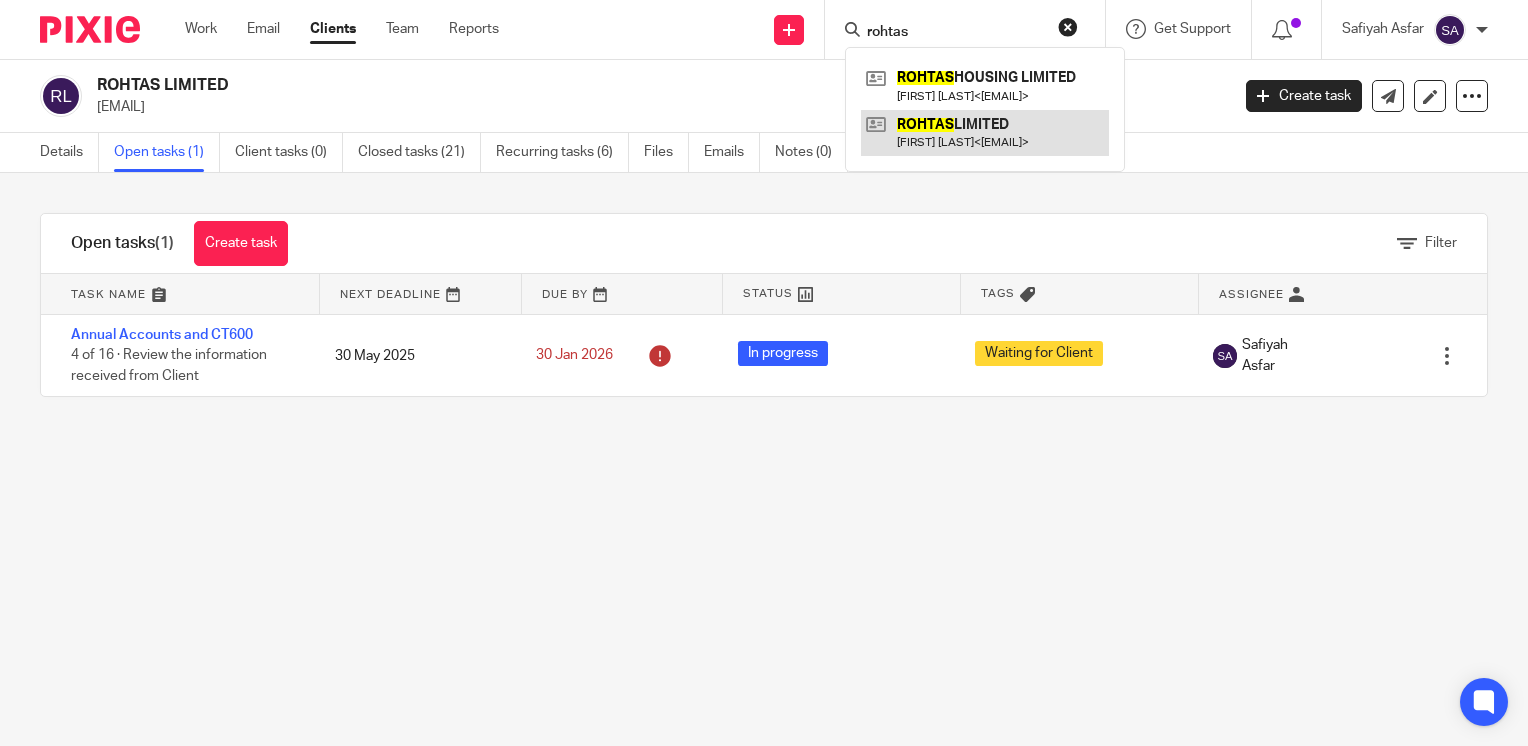 type on "rohtas" 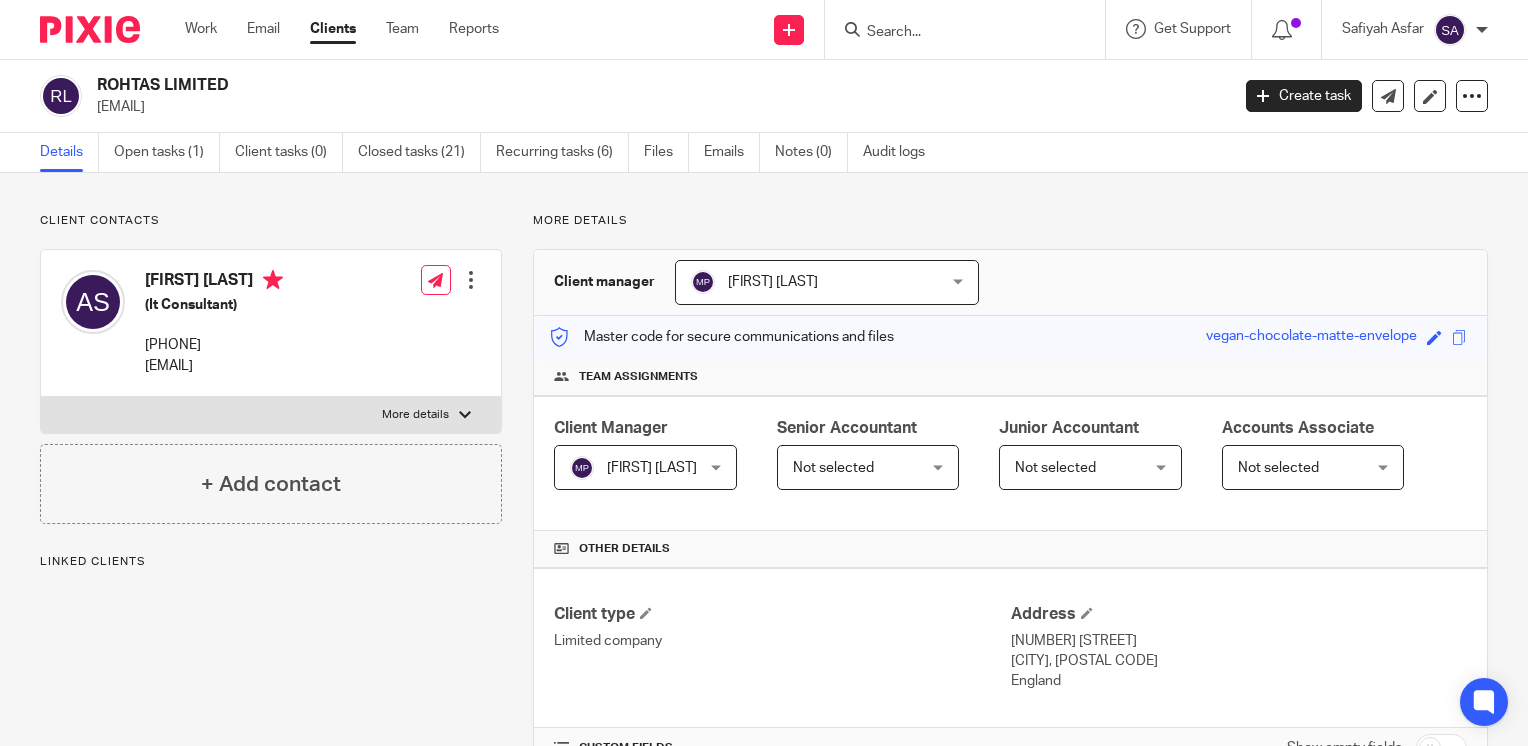 scroll, scrollTop: 0, scrollLeft: 0, axis: both 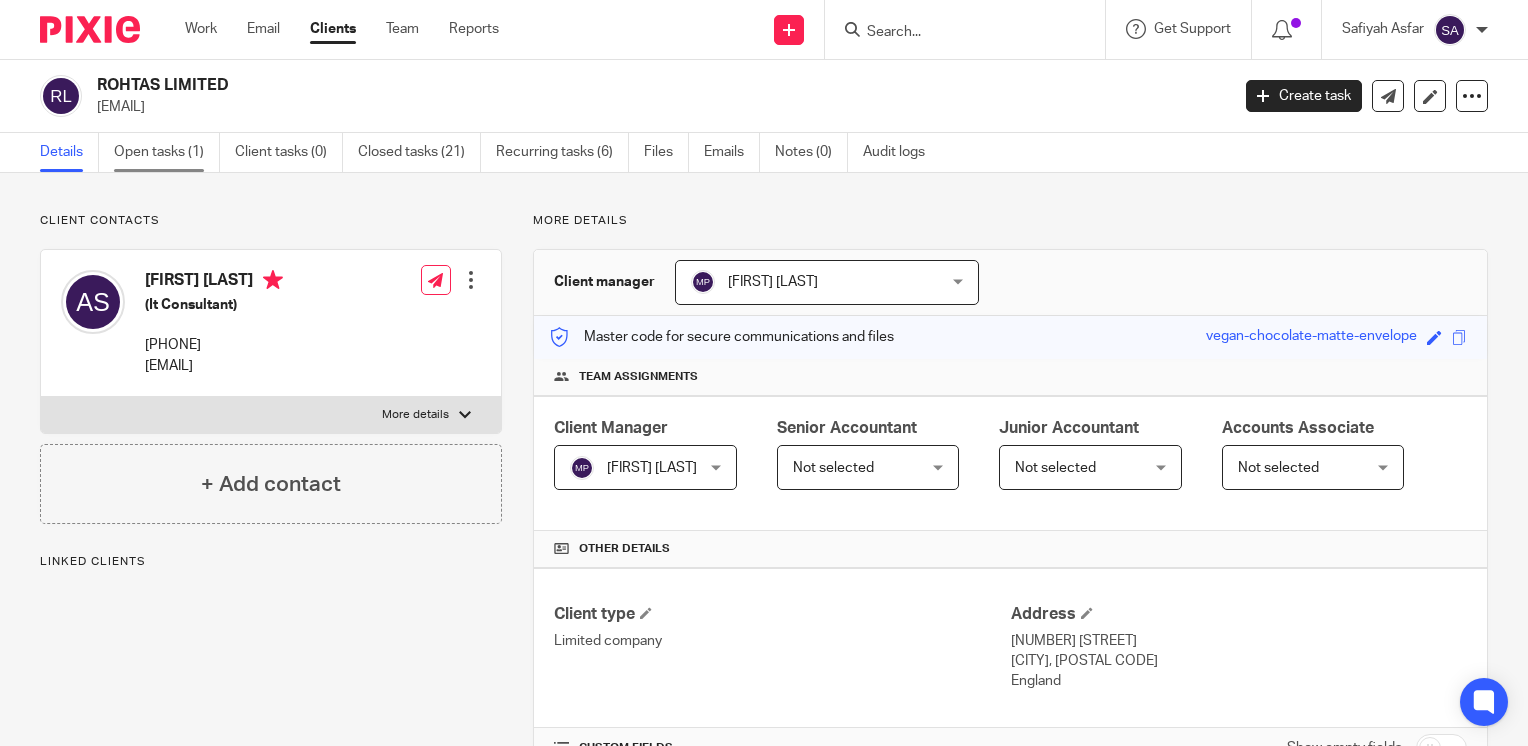 click on "Open tasks (1)" at bounding box center [167, 152] 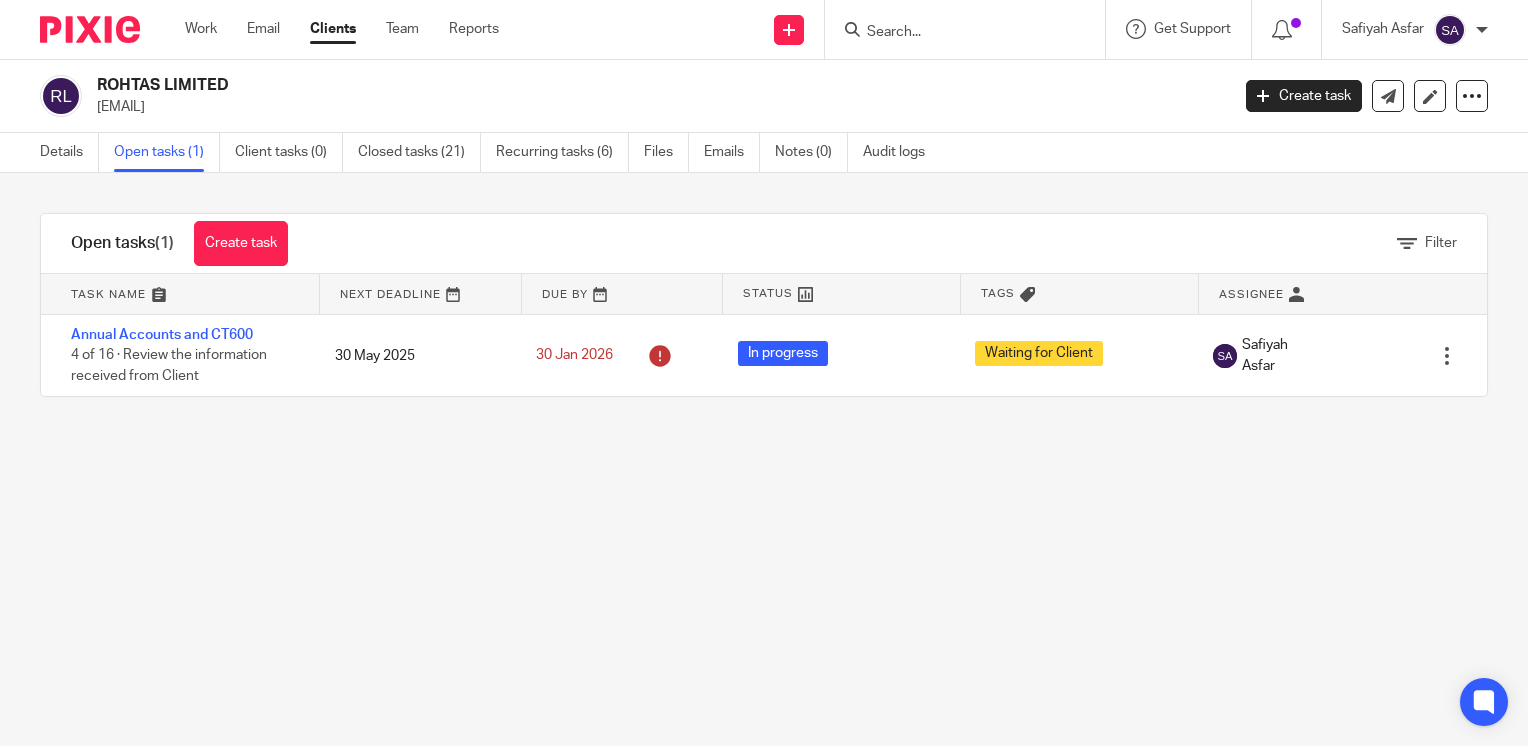 scroll, scrollTop: 0, scrollLeft: 0, axis: both 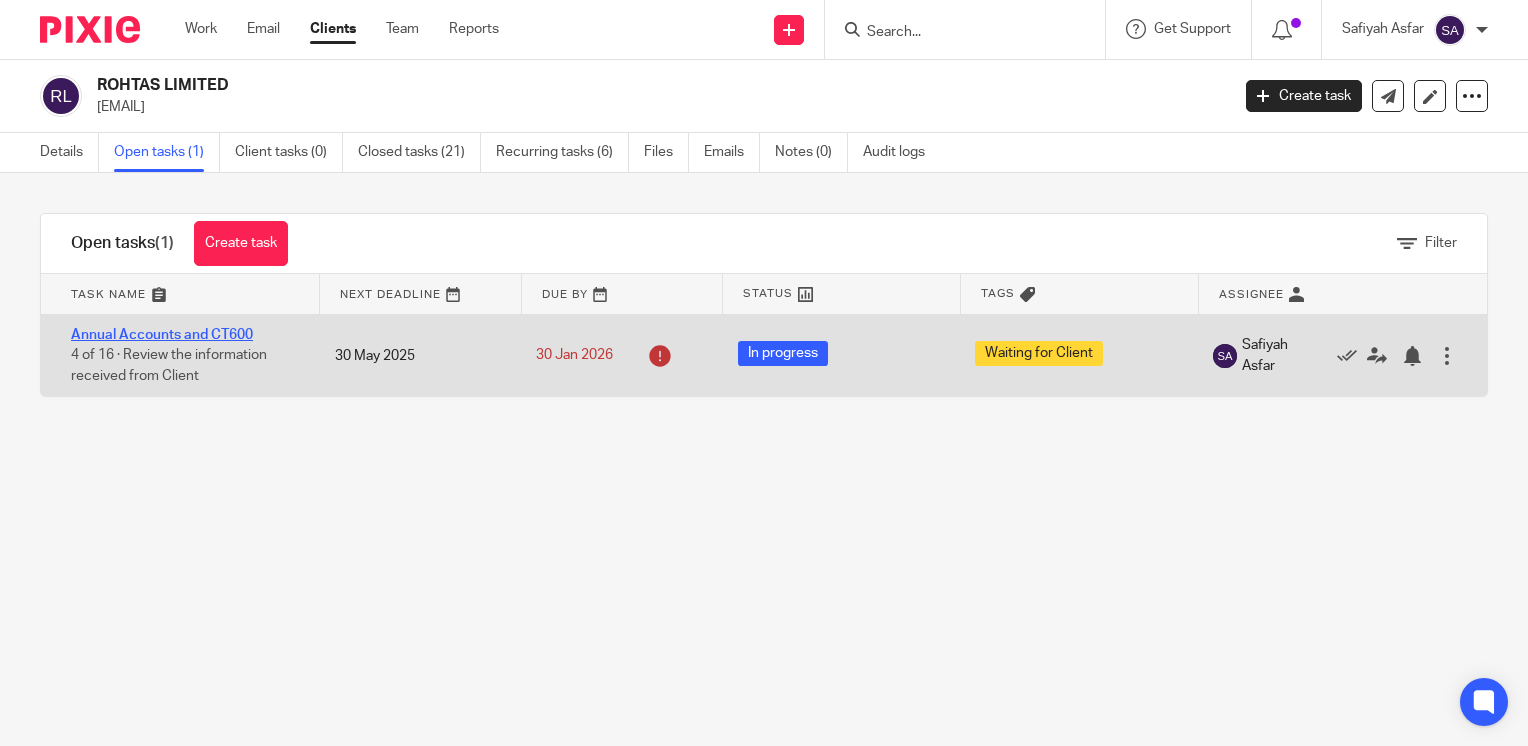click on "Annual Accounts and CT600" at bounding box center [162, 335] 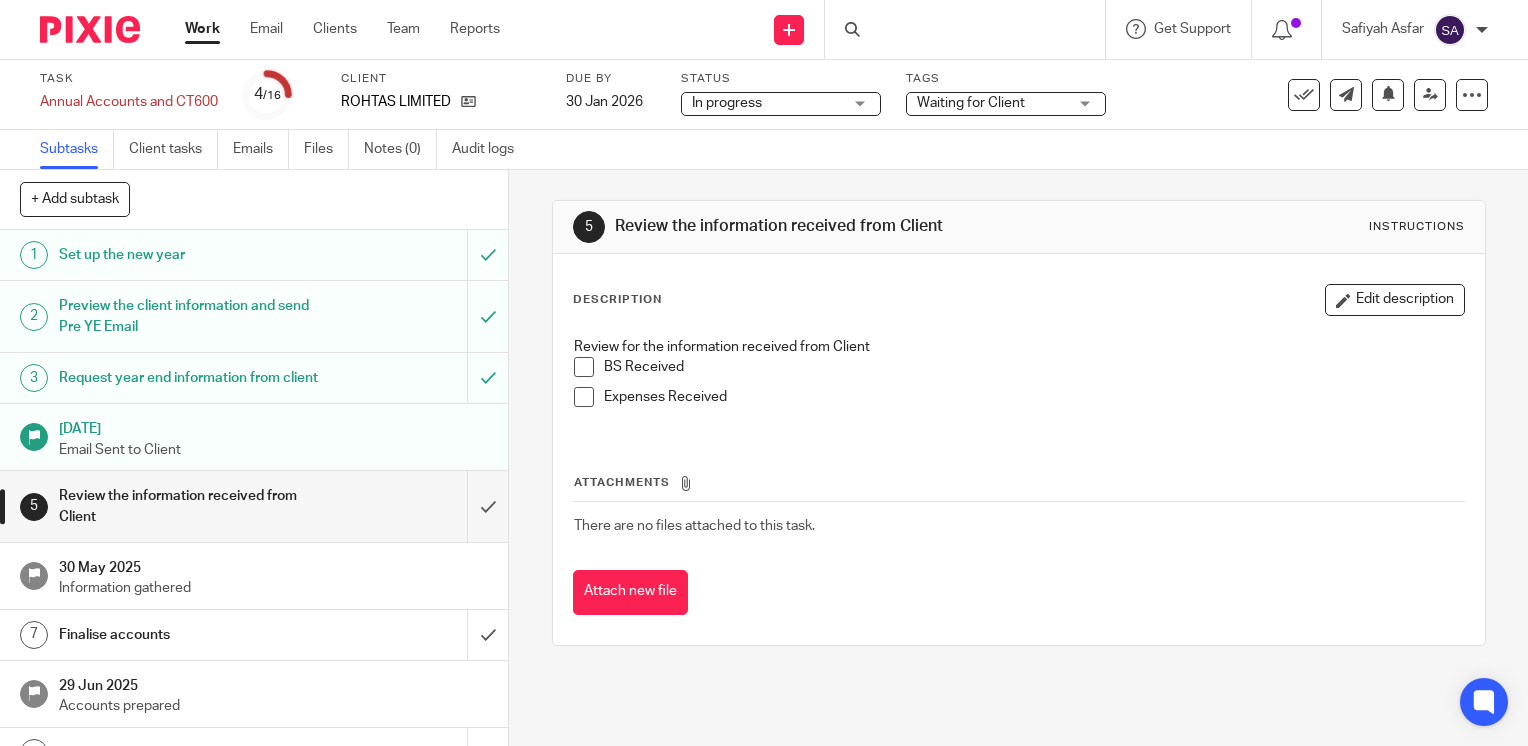 scroll, scrollTop: 0, scrollLeft: 0, axis: both 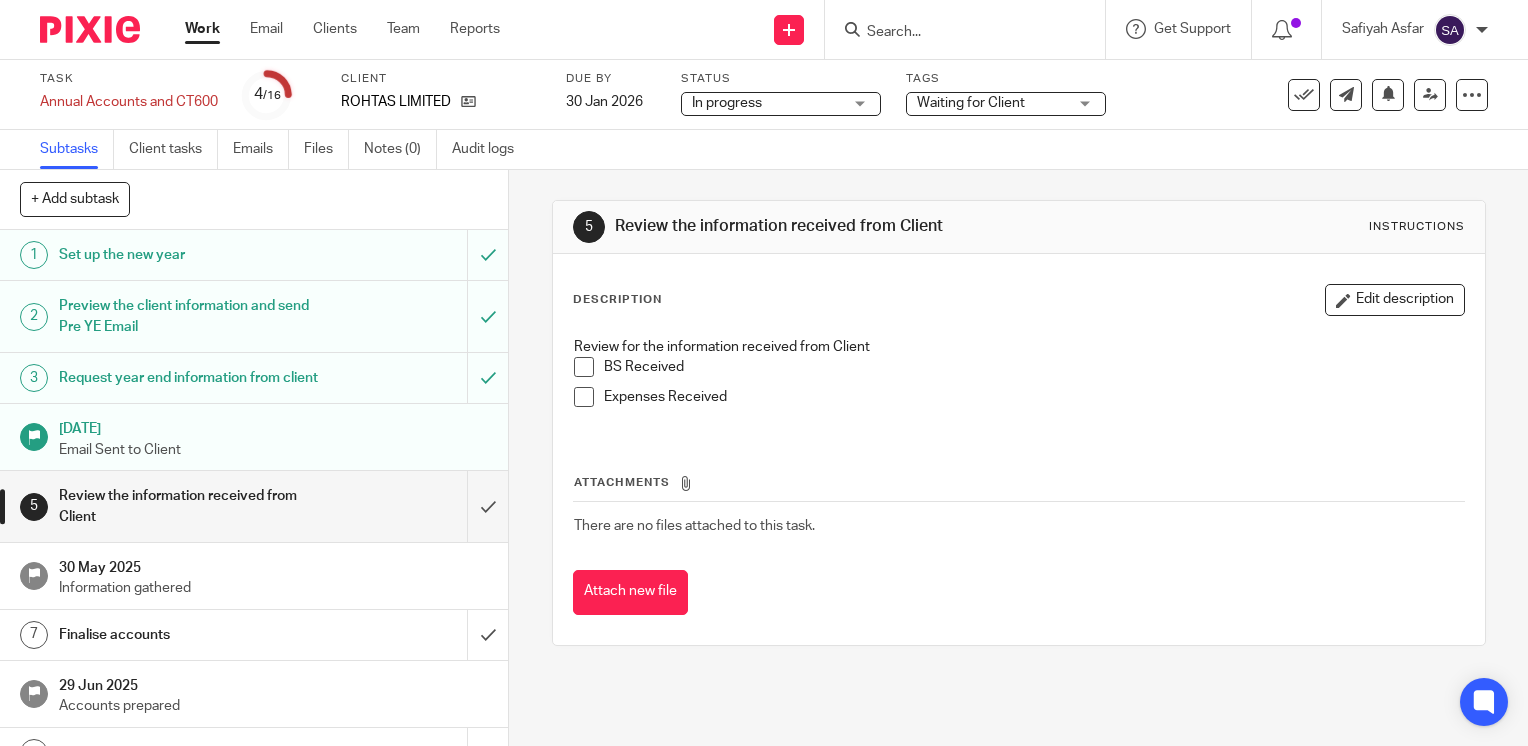 click on "Waiting for Client" at bounding box center [971, 103] 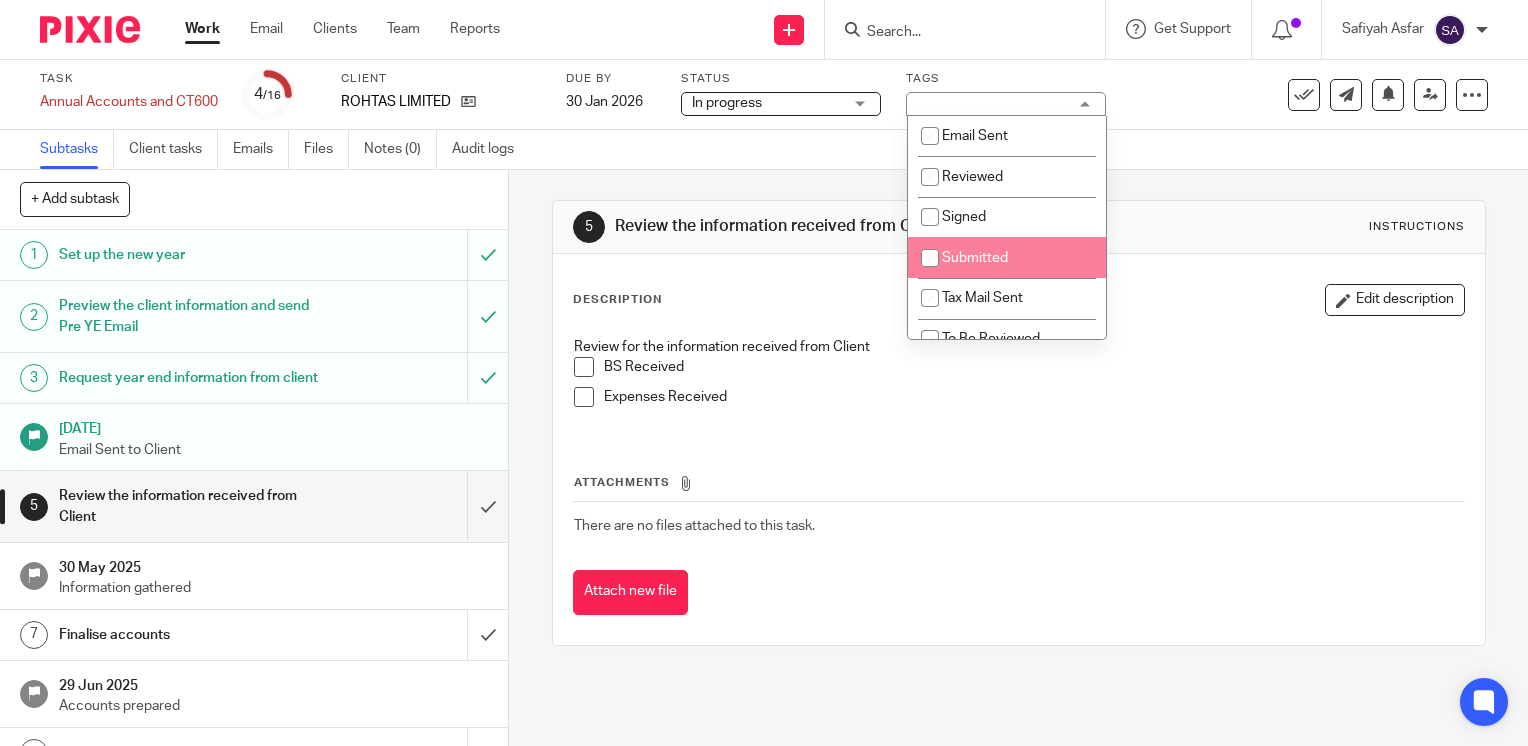 scroll, scrollTop: 100, scrollLeft: 0, axis: vertical 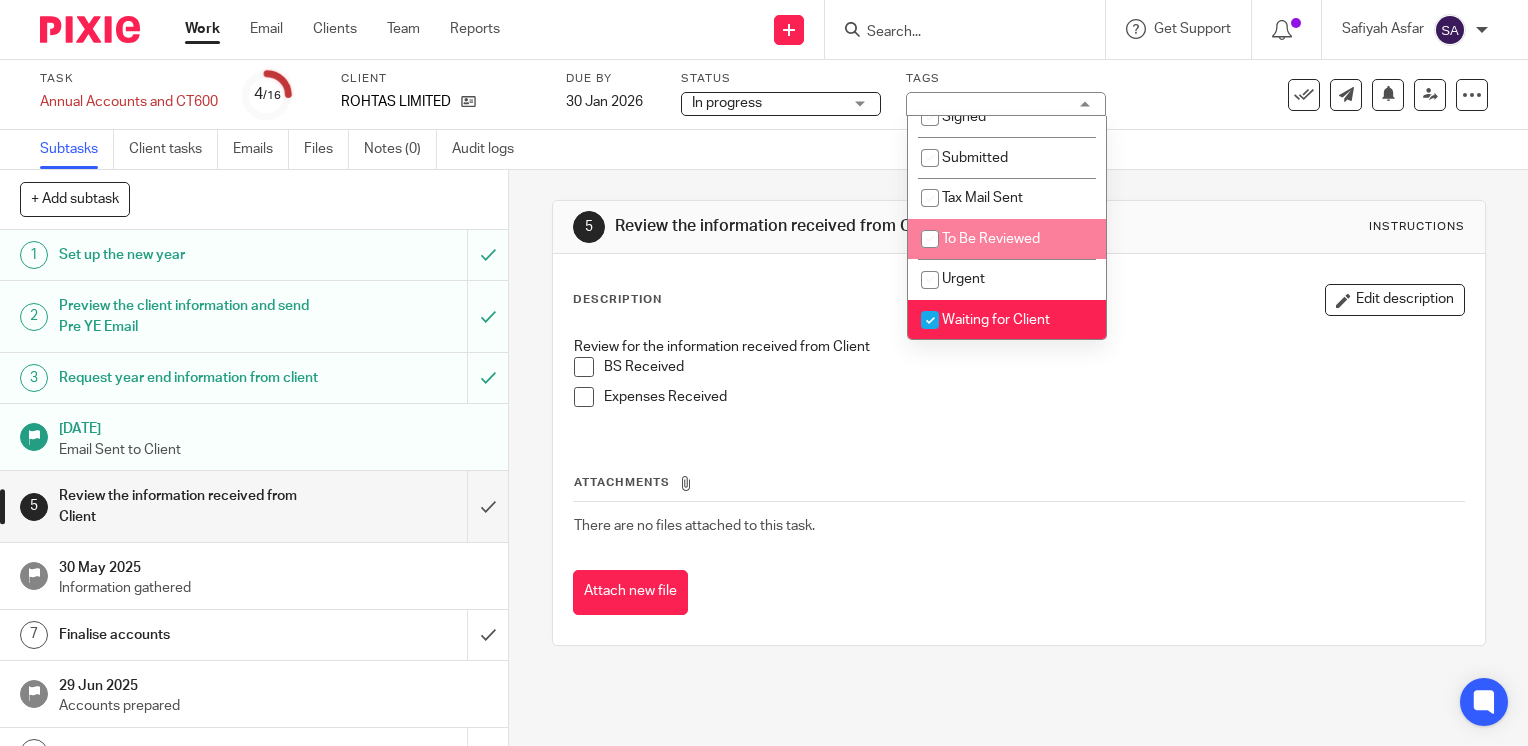 click on "To Be Reviewed" at bounding box center [1007, 239] 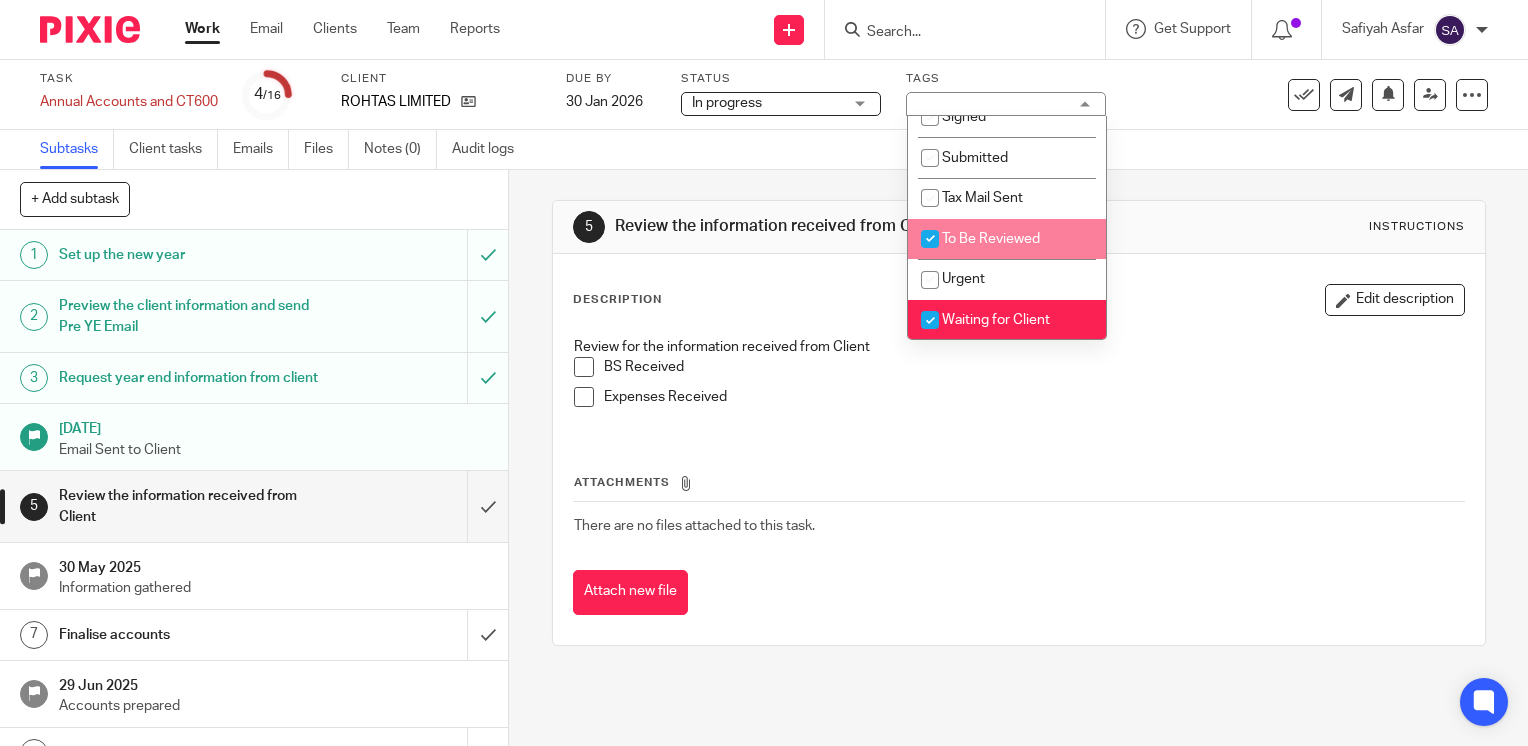 checkbox on "true" 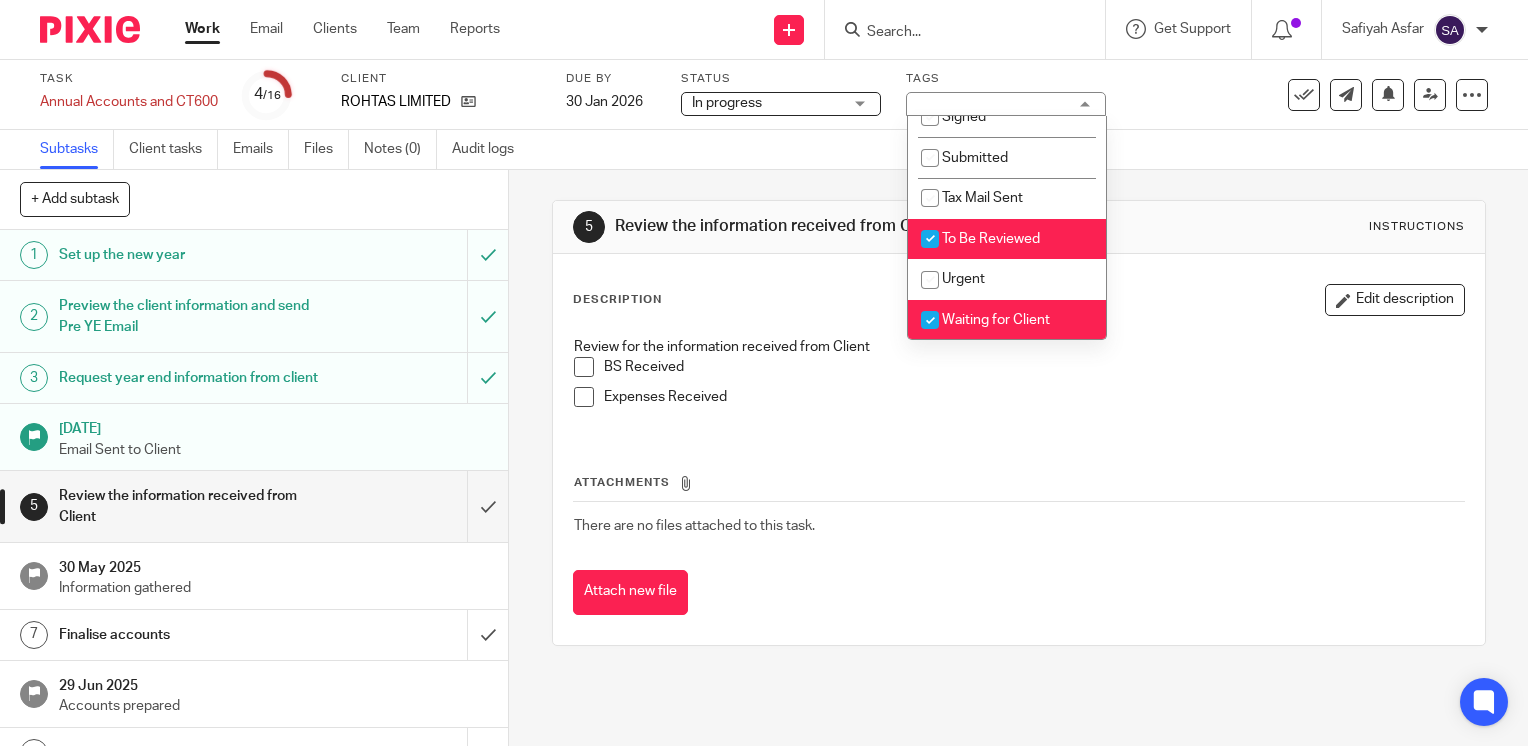 click on "Waiting for Client" at bounding box center [1007, 320] 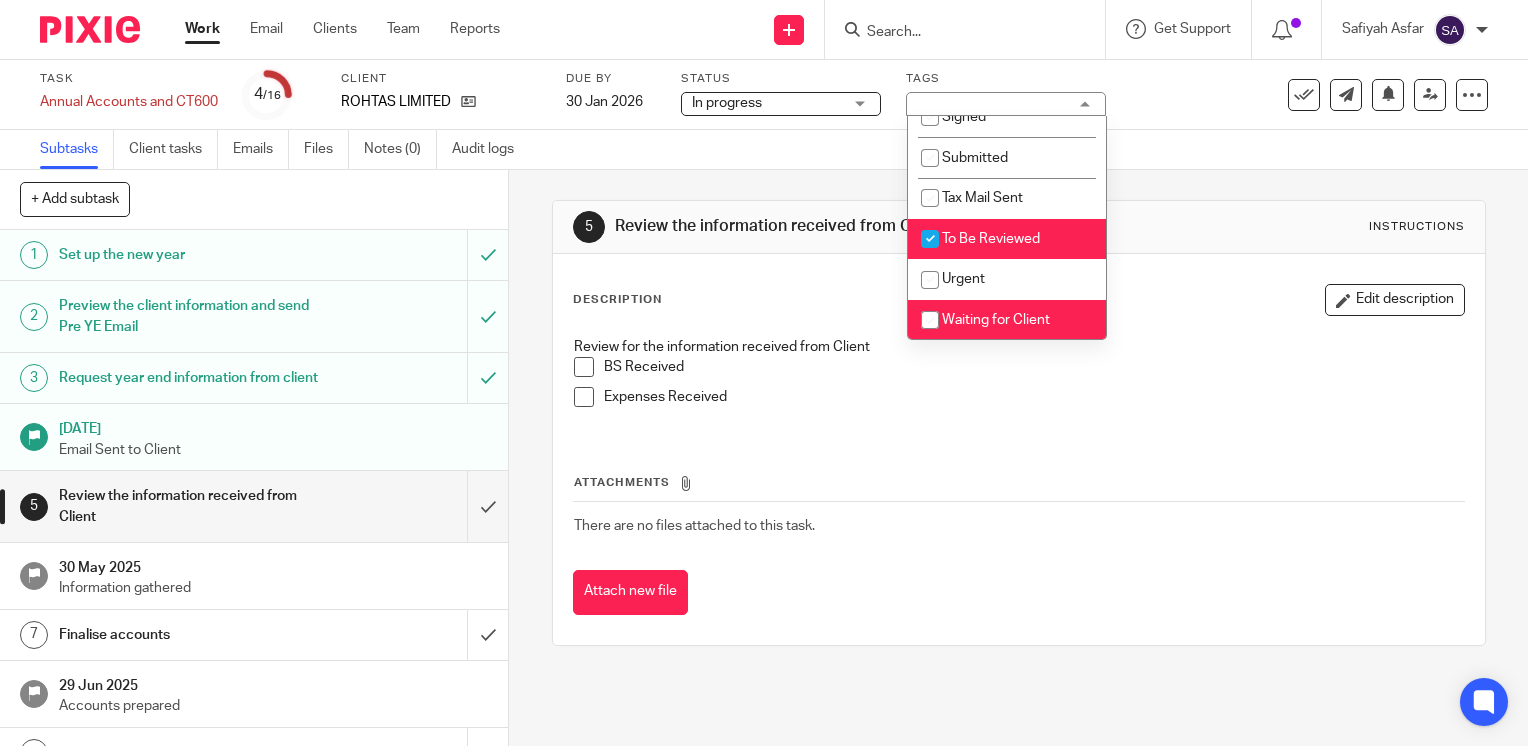 checkbox on "false" 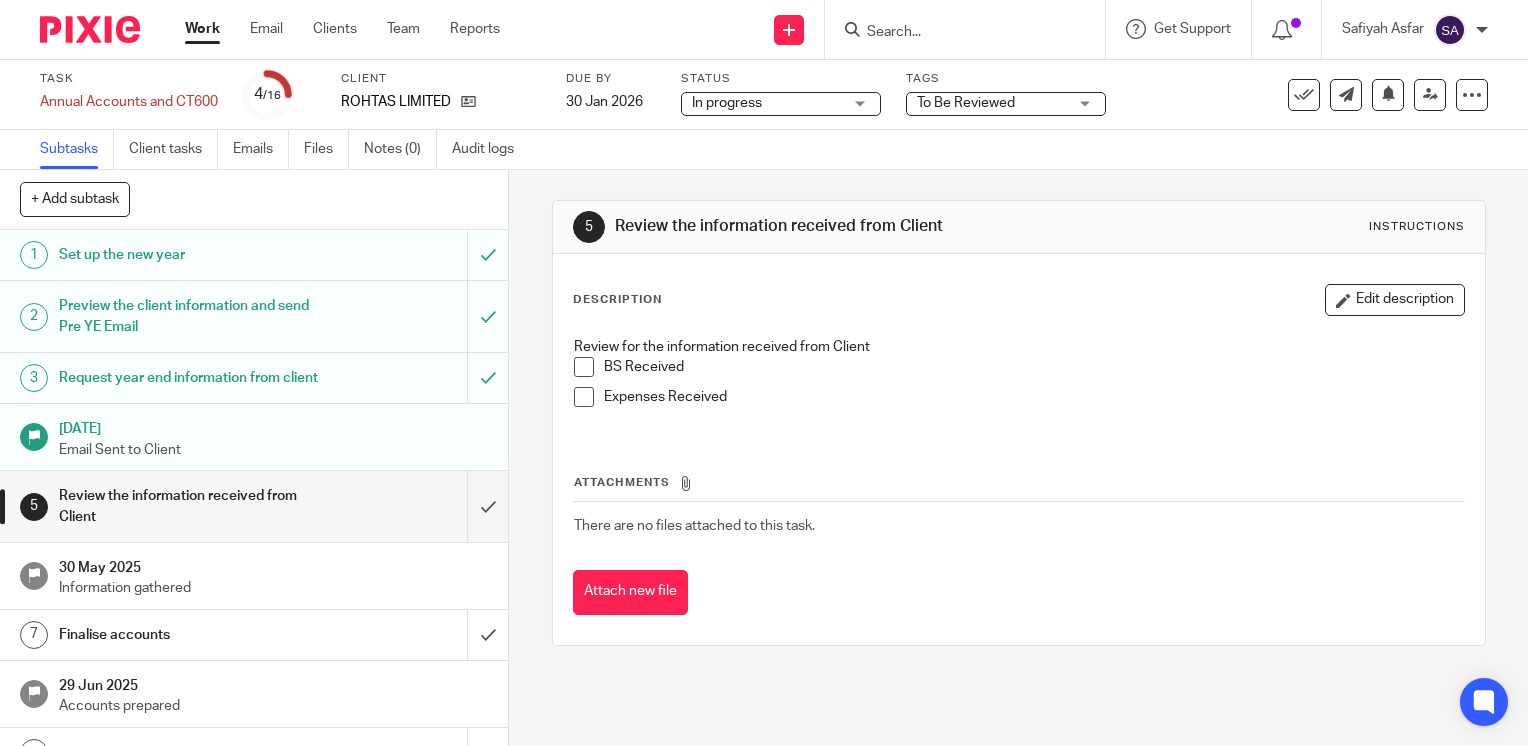 click on "Subtasks
Client tasks
Emails
Files
Notes (0)
Audit logs" at bounding box center (764, 150) 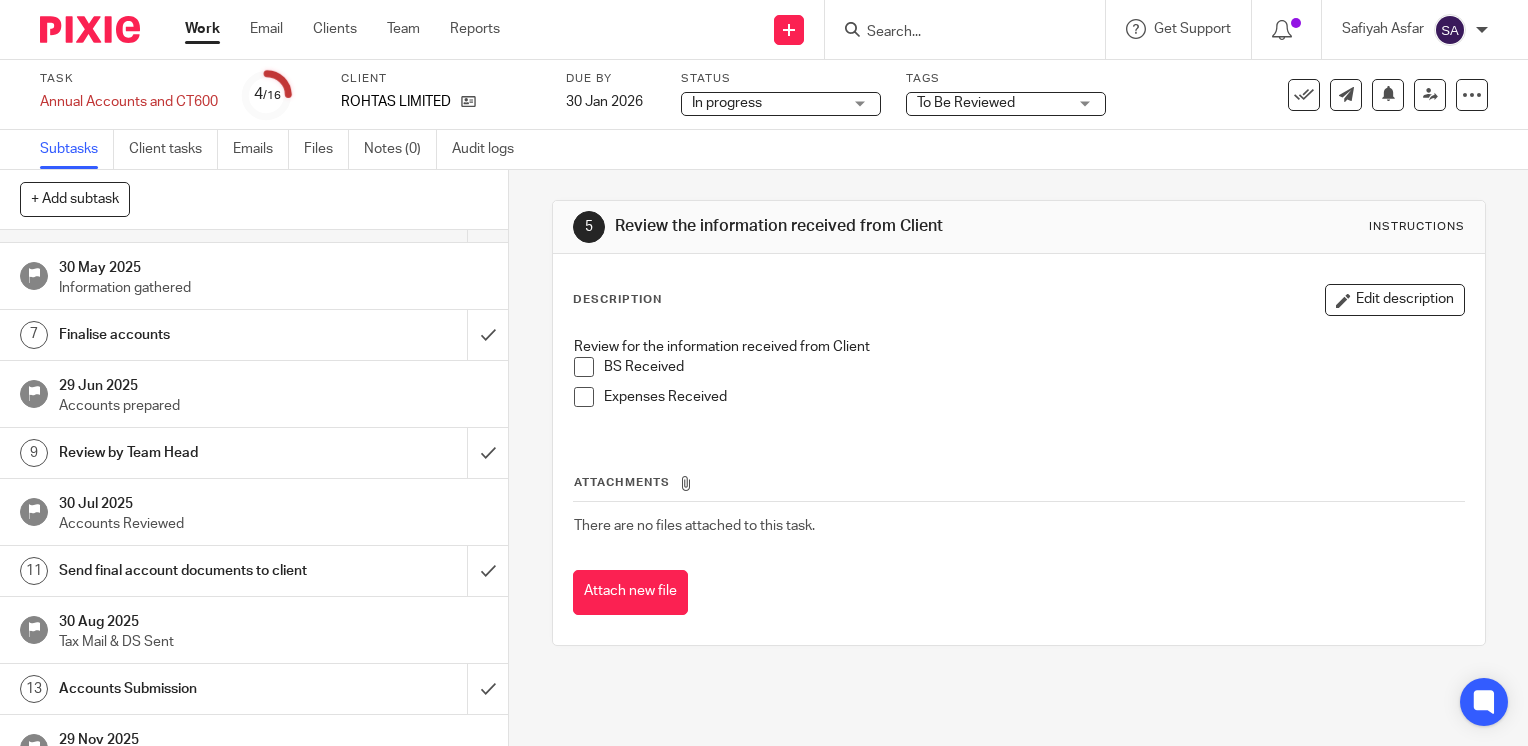 scroll, scrollTop: 200, scrollLeft: 0, axis: vertical 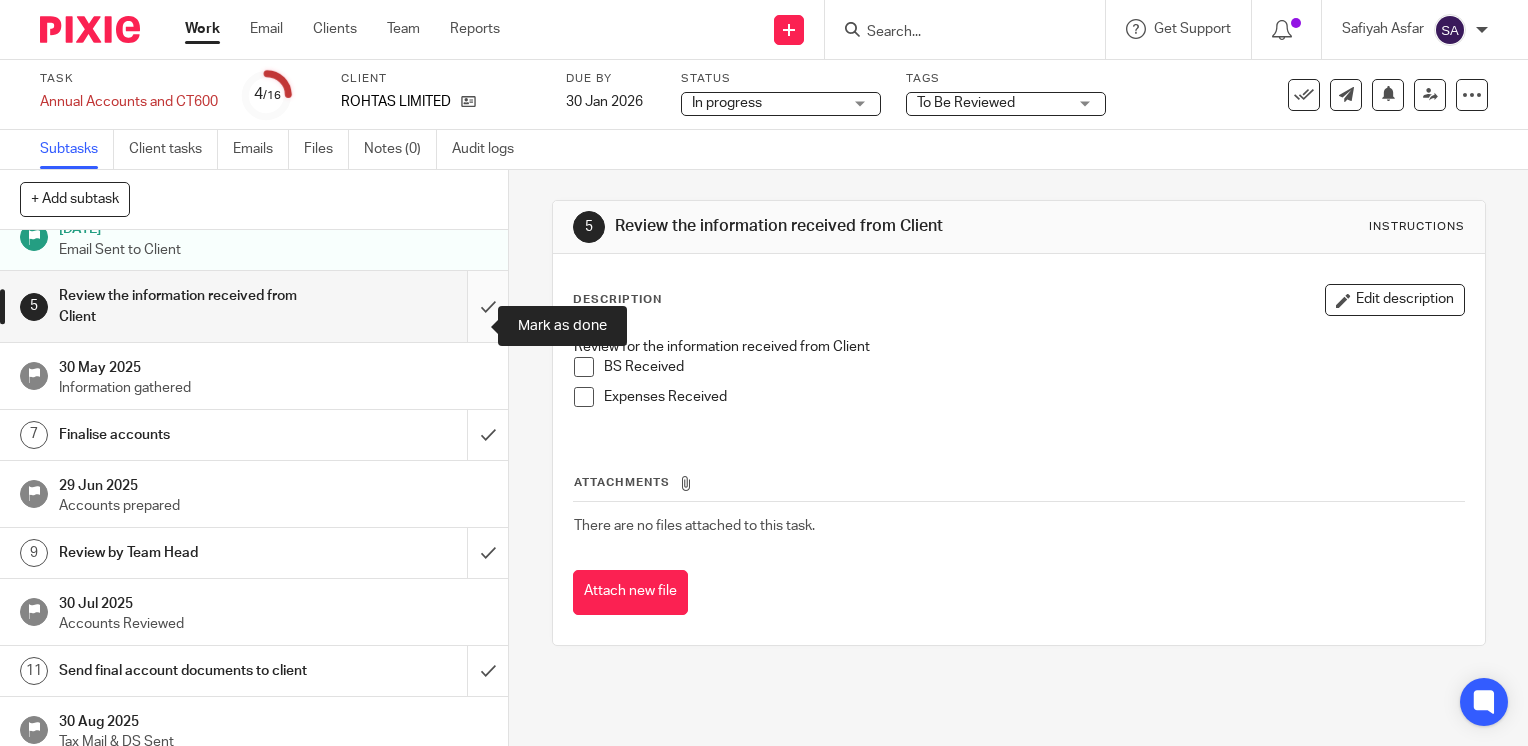 click at bounding box center (254, 306) 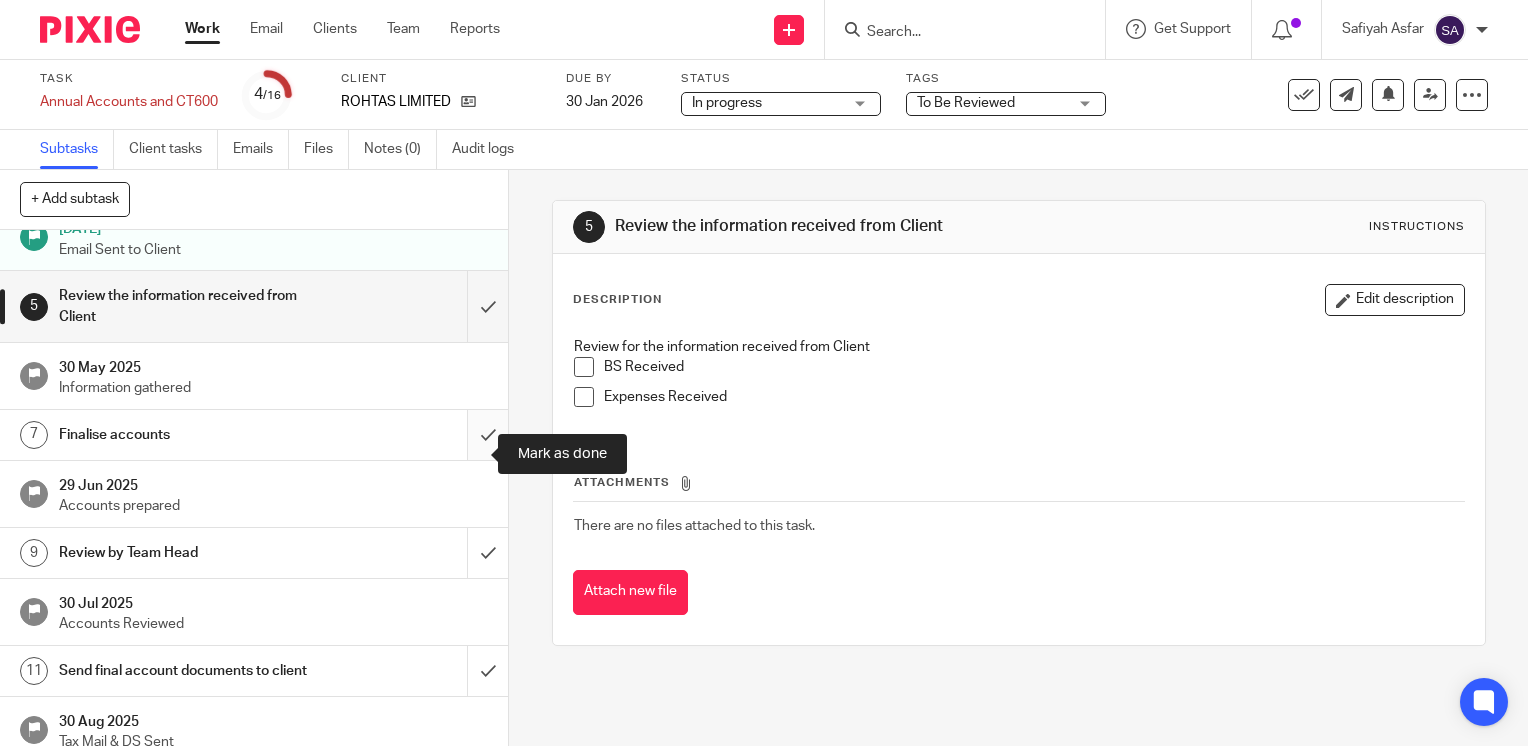 click at bounding box center (254, 435) 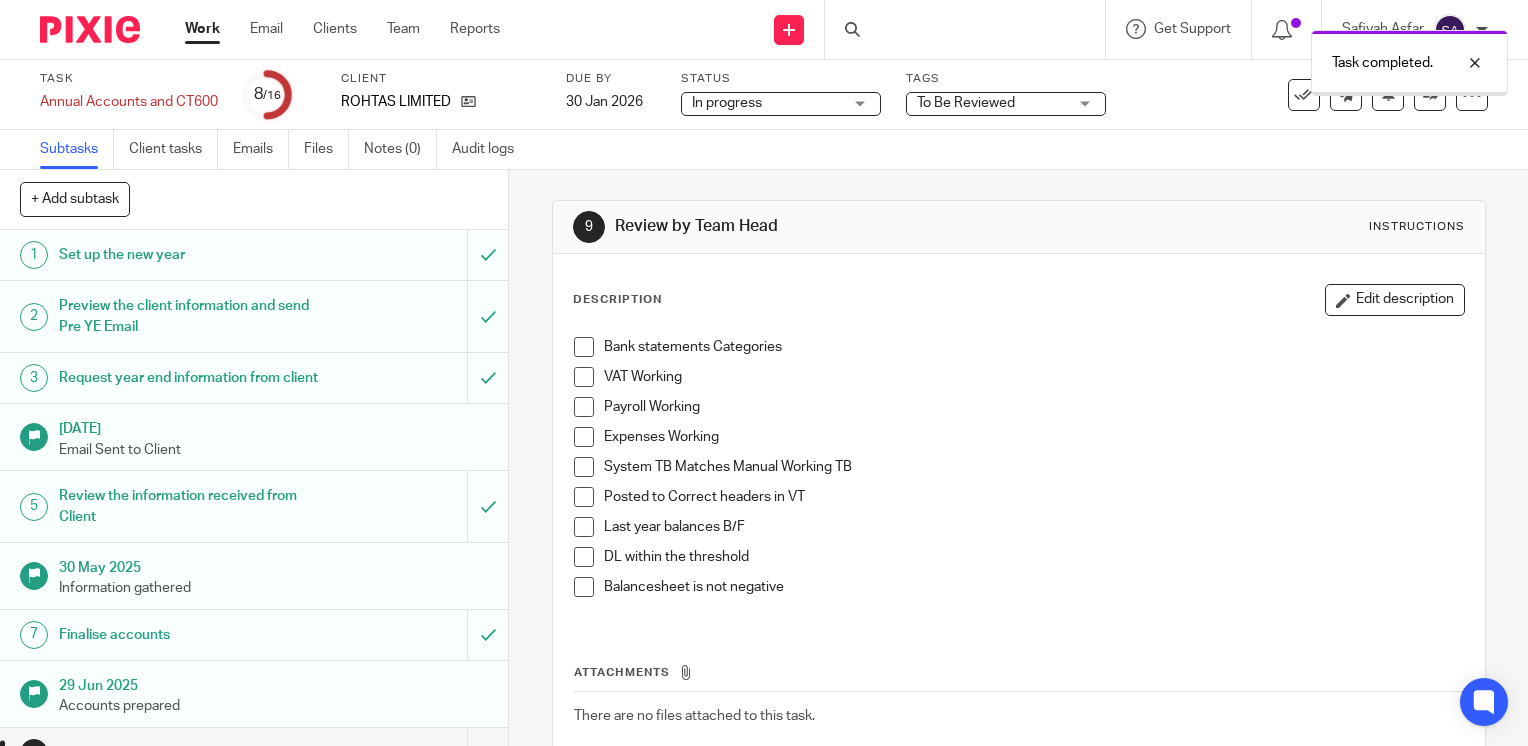 scroll, scrollTop: 0, scrollLeft: 0, axis: both 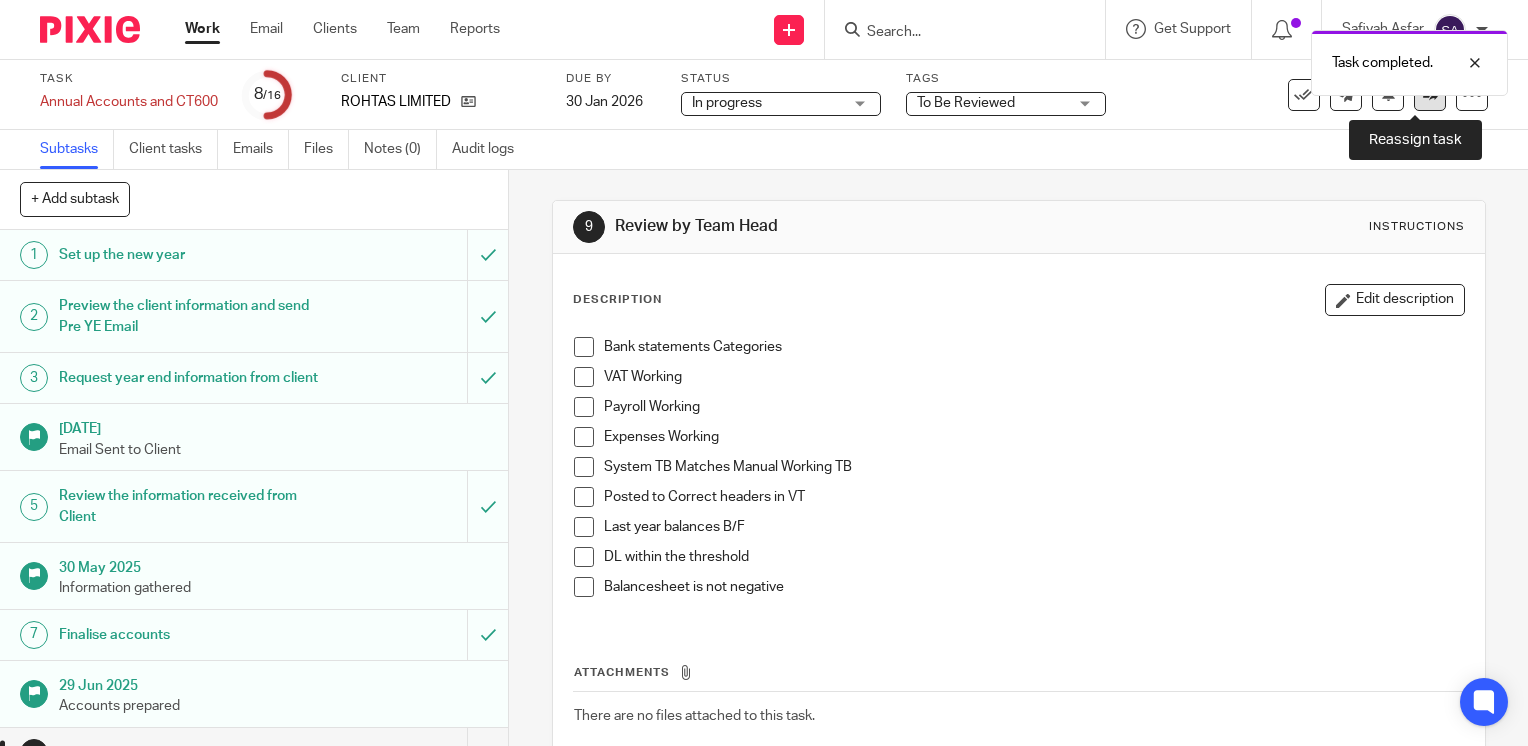 click at bounding box center [1430, 94] 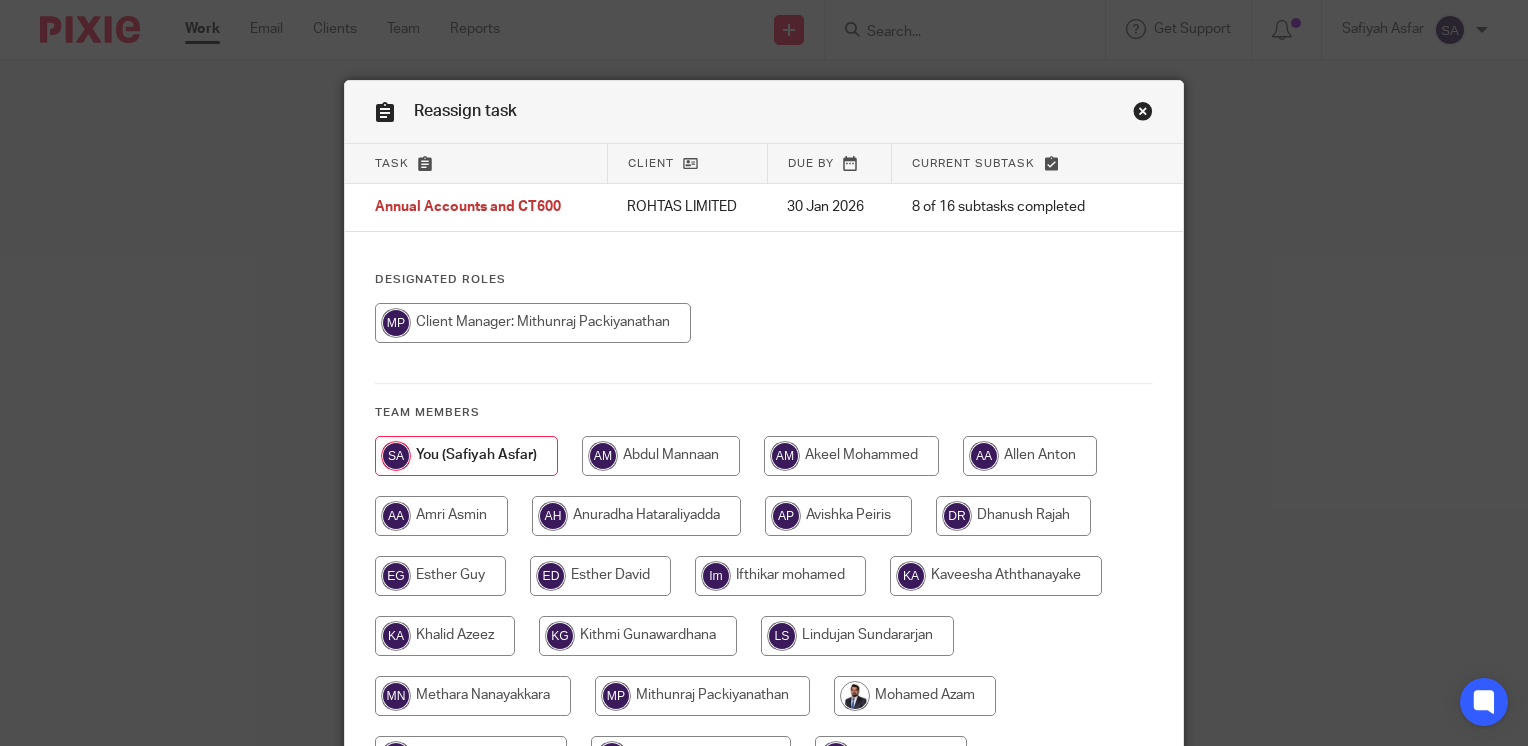 scroll, scrollTop: 0, scrollLeft: 0, axis: both 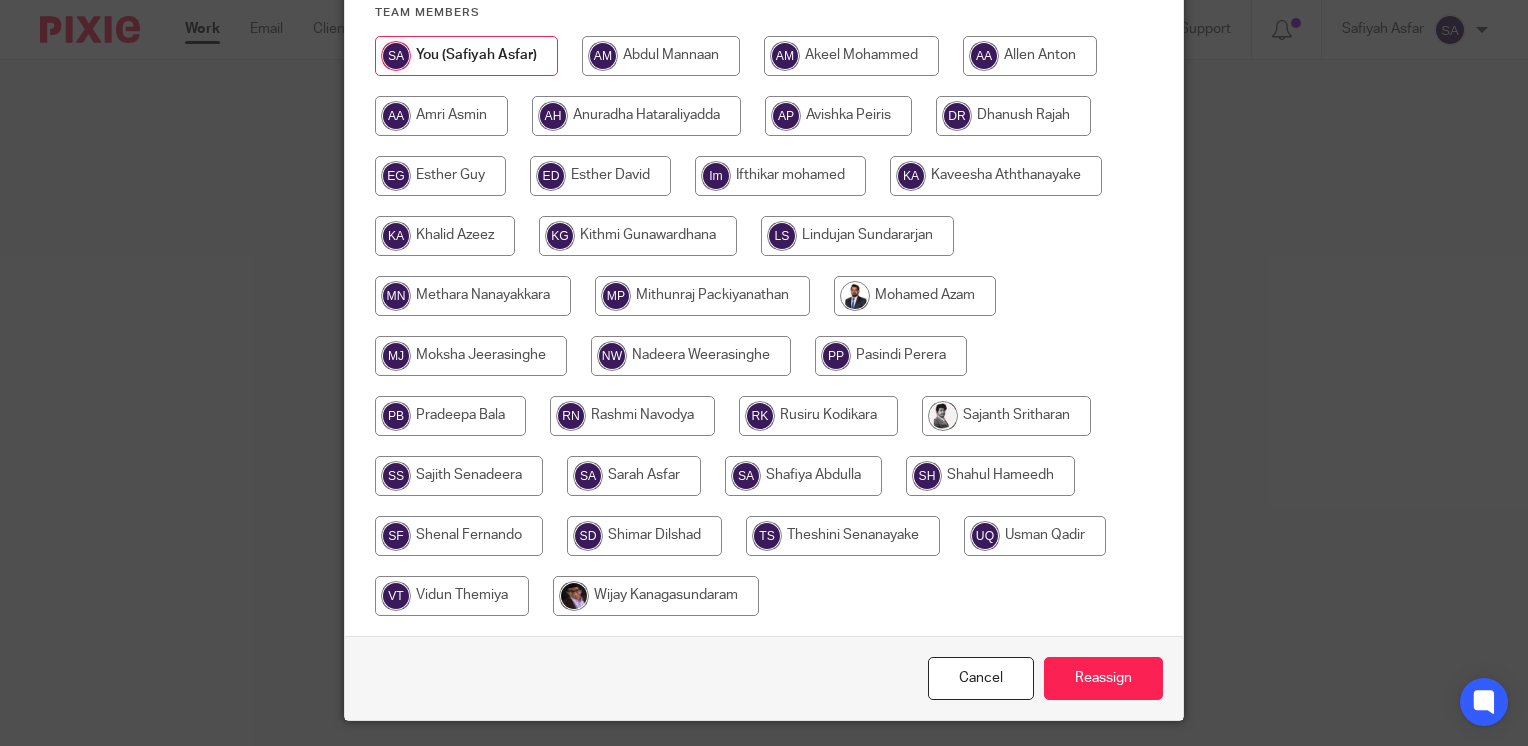 click at bounding box center (702, 296) 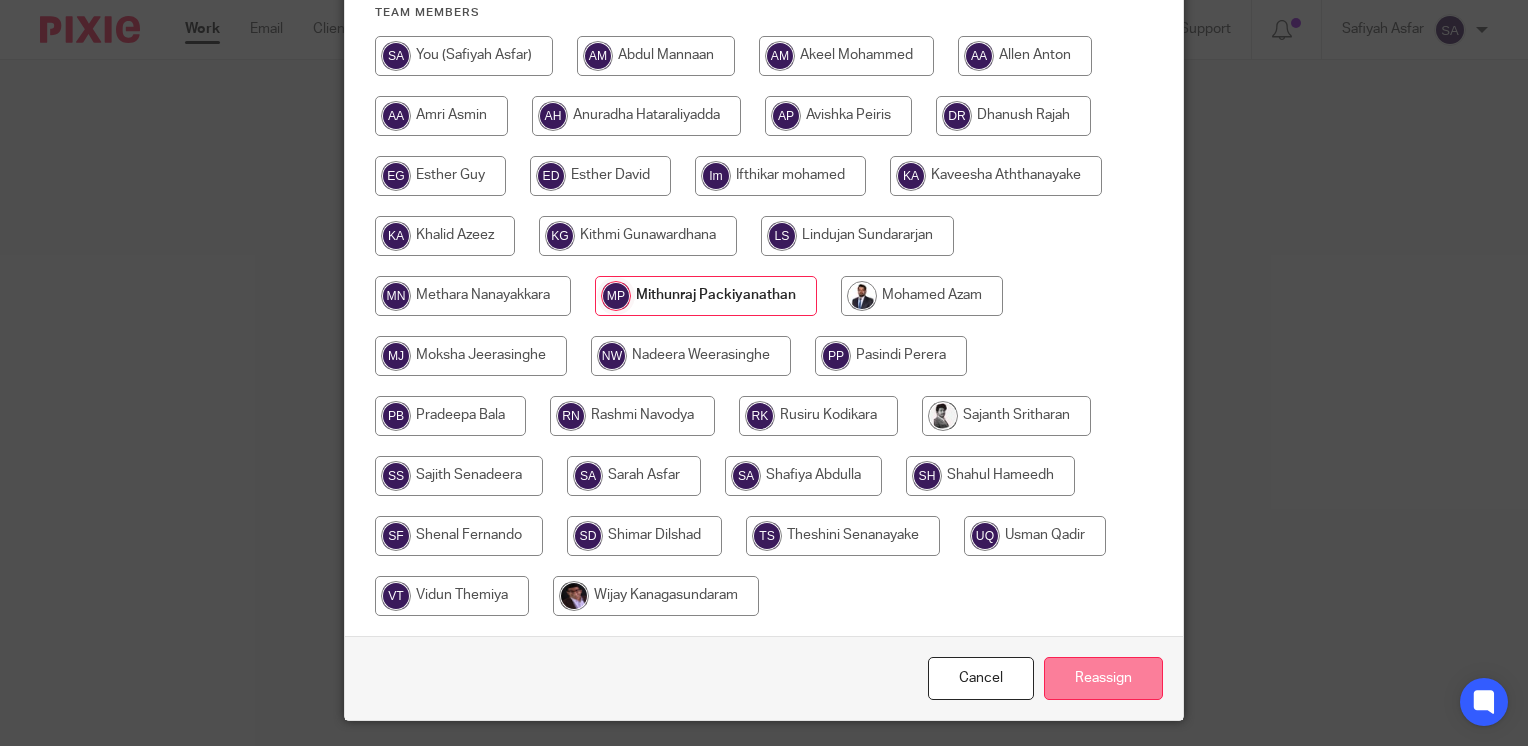 click on "Reassign" at bounding box center (1103, 678) 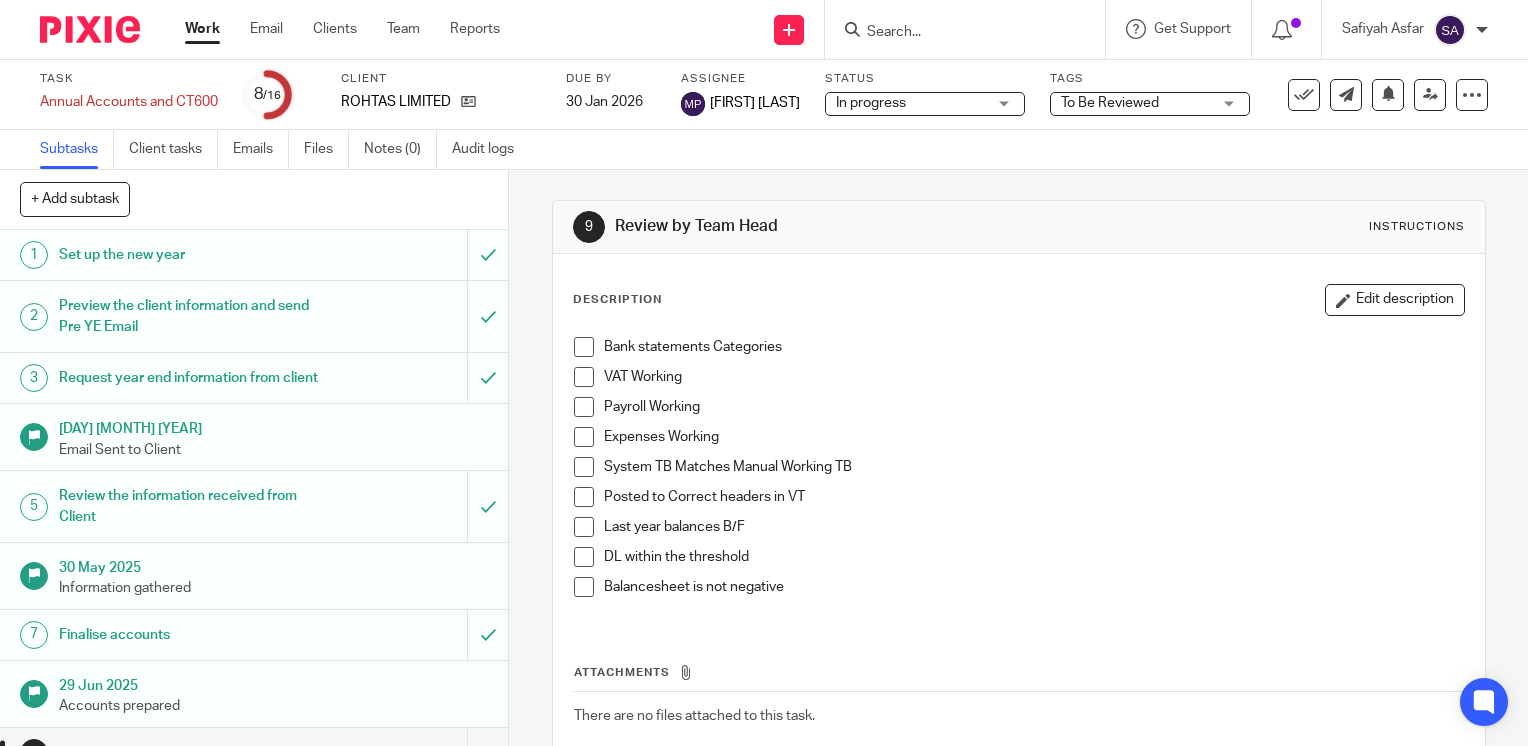 scroll, scrollTop: 0, scrollLeft: 0, axis: both 